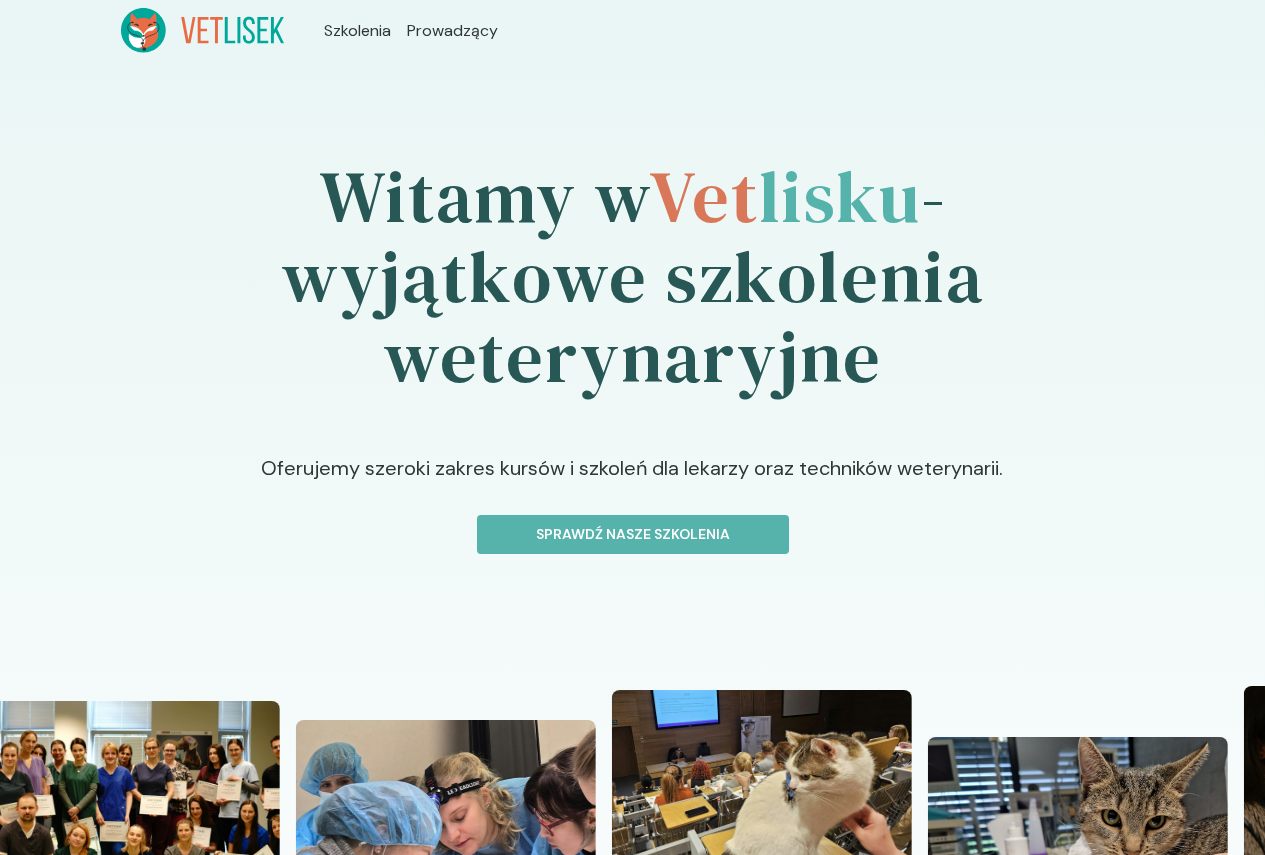 scroll, scrollTop: 0, scrollLeft: 0, axis: both 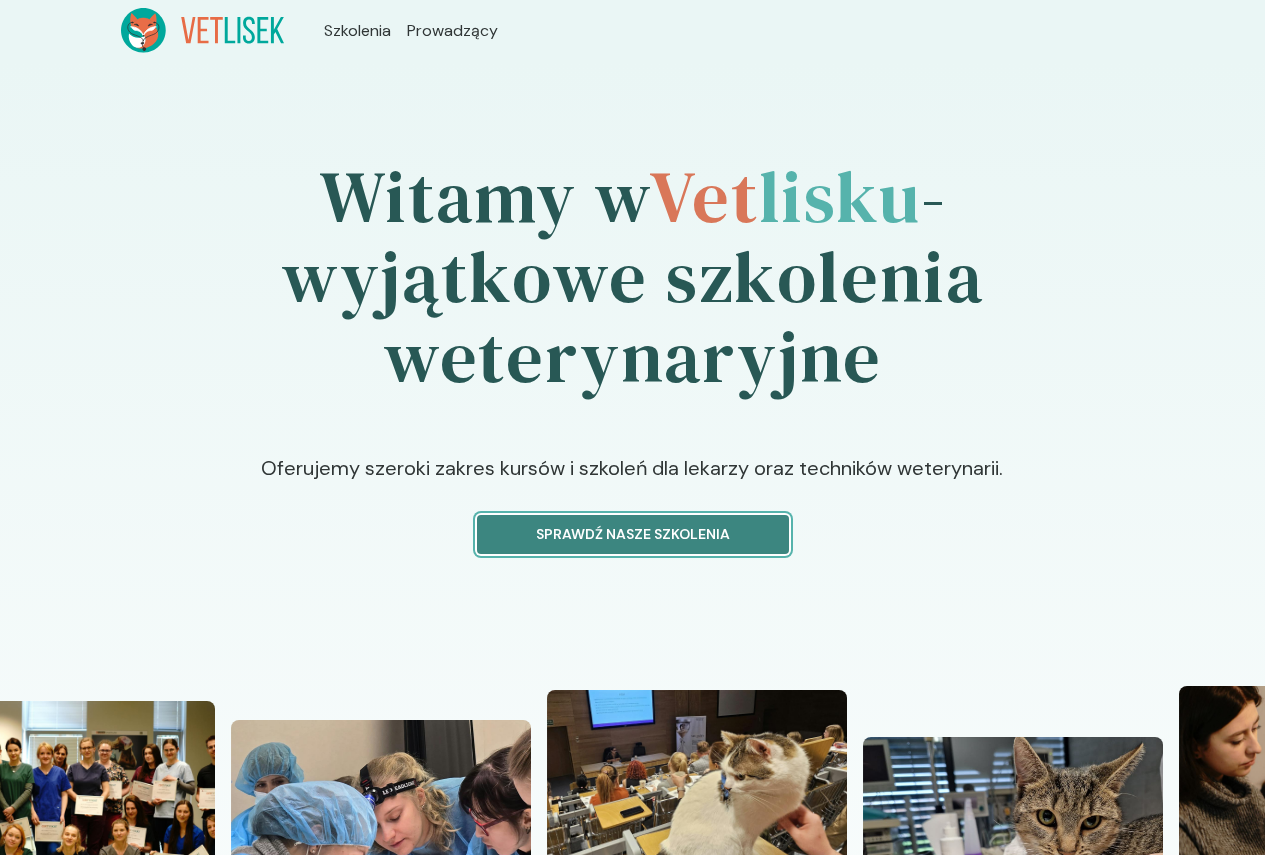 click on "Sprawdź nasze szkolenia" at bounding box center [633, 534] 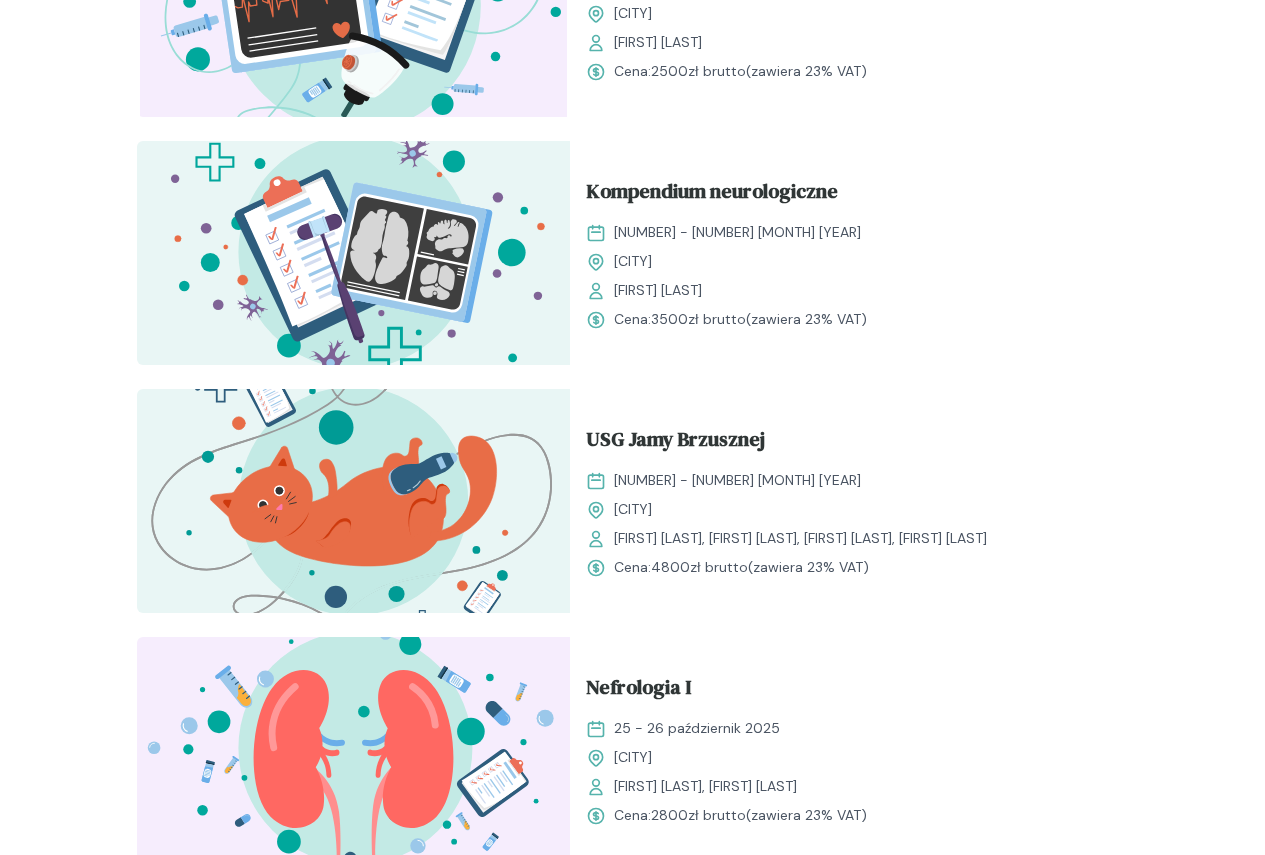 scroll, scrollTop: 1700, scrollLeft: 0, axis: vertical 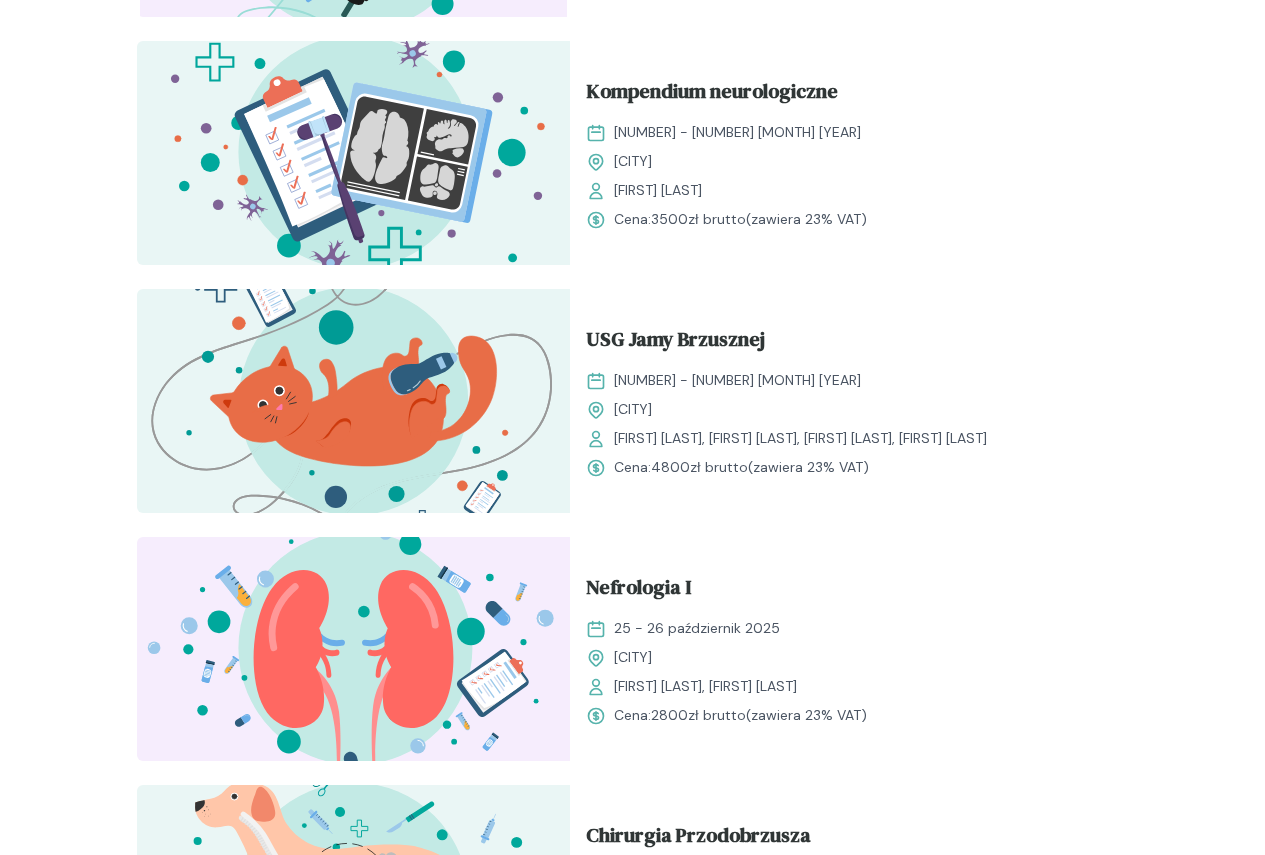 click at bounding box center [353, 1641] 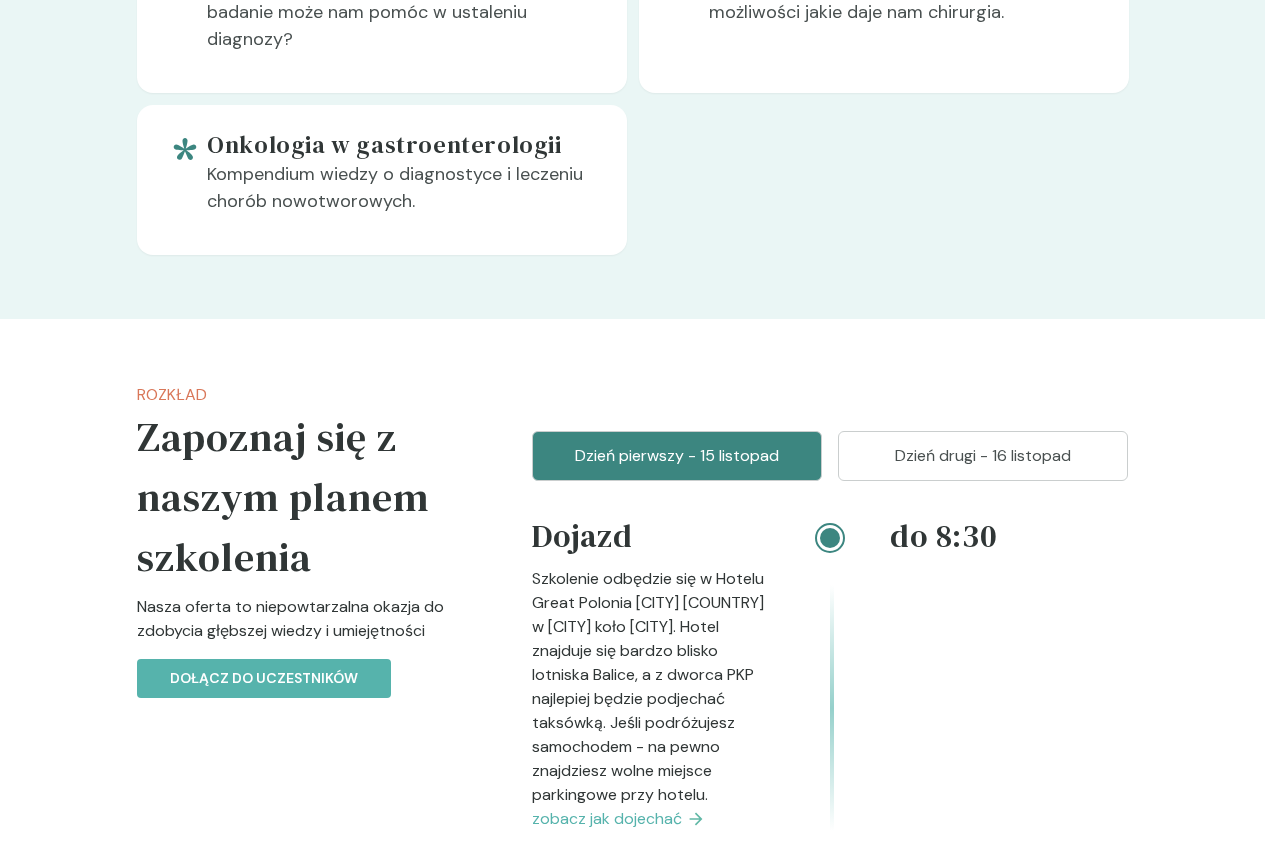 scroll, scrollTop: 2200, scrollLeft: 0, axis: vertical 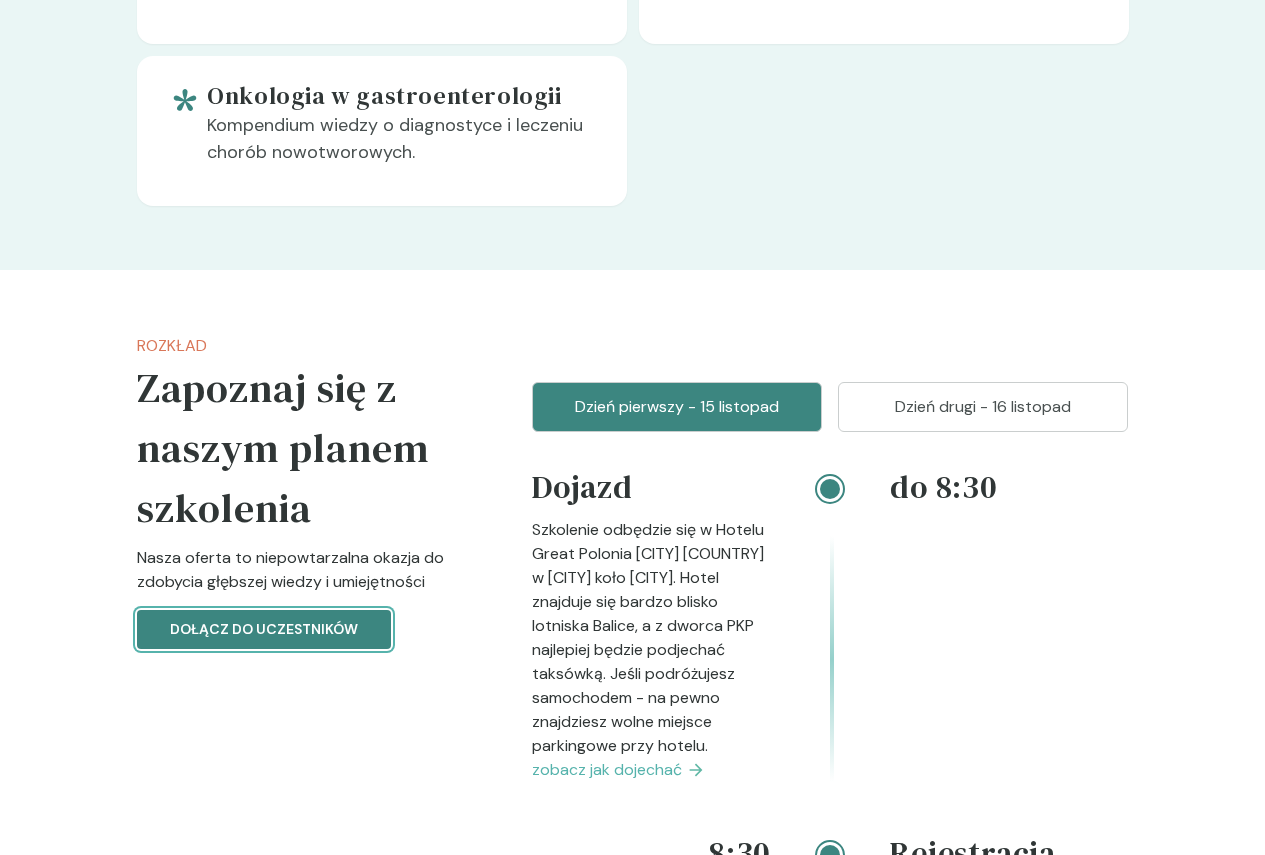 click on "Dołącz do uczestników" at bounding box center (264, 629) 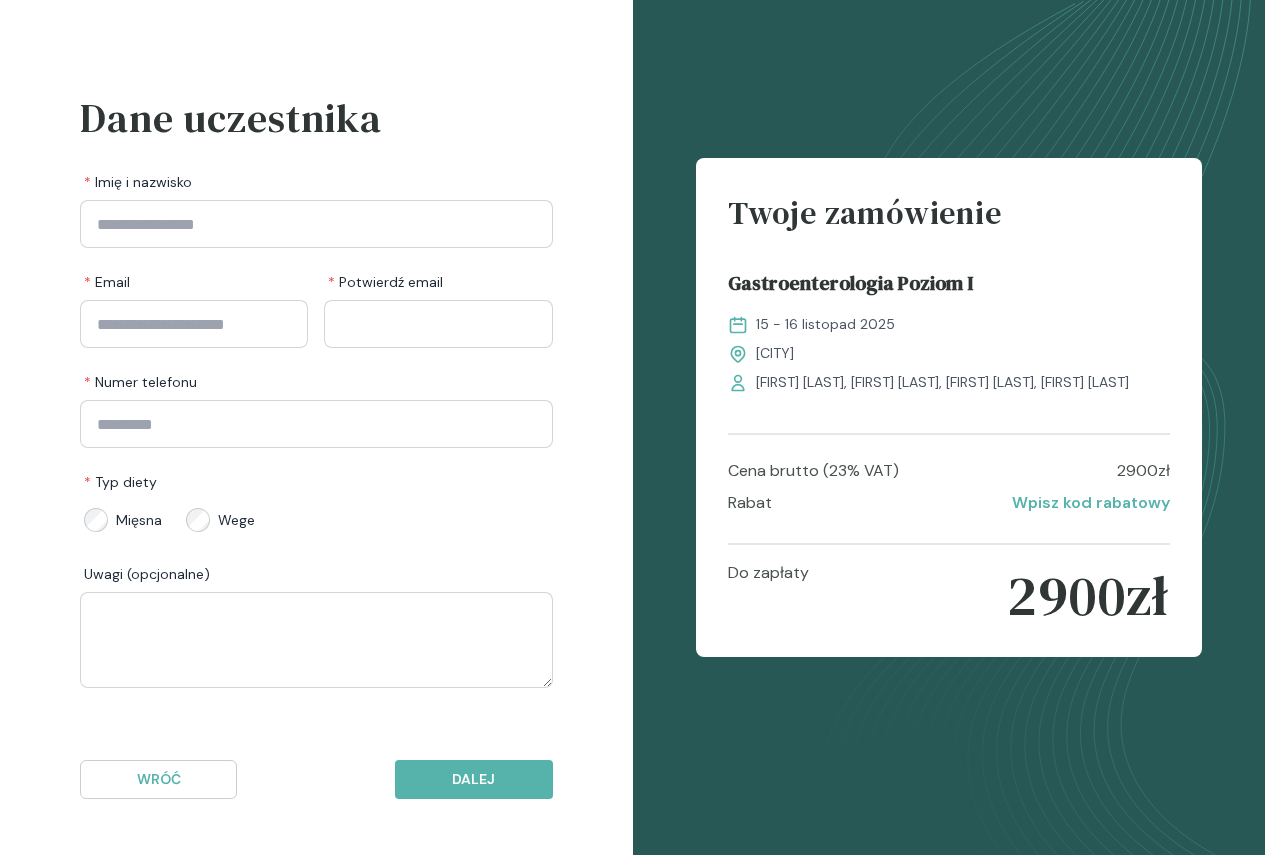 scroll, scrollTop: 0, scrollLeft: 0, axis: both 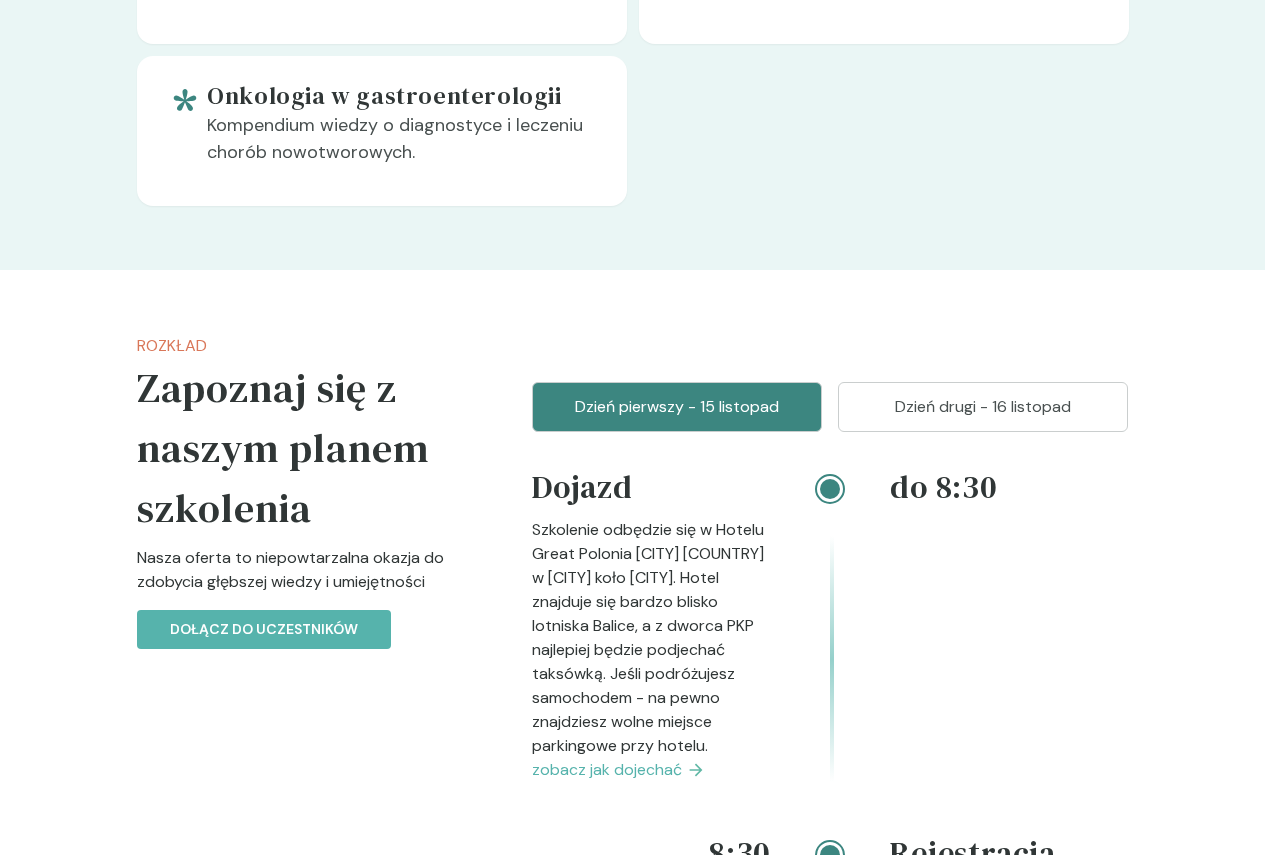 click on "Dzień drugi - 16 listopad" at bounding box center [983, 407] 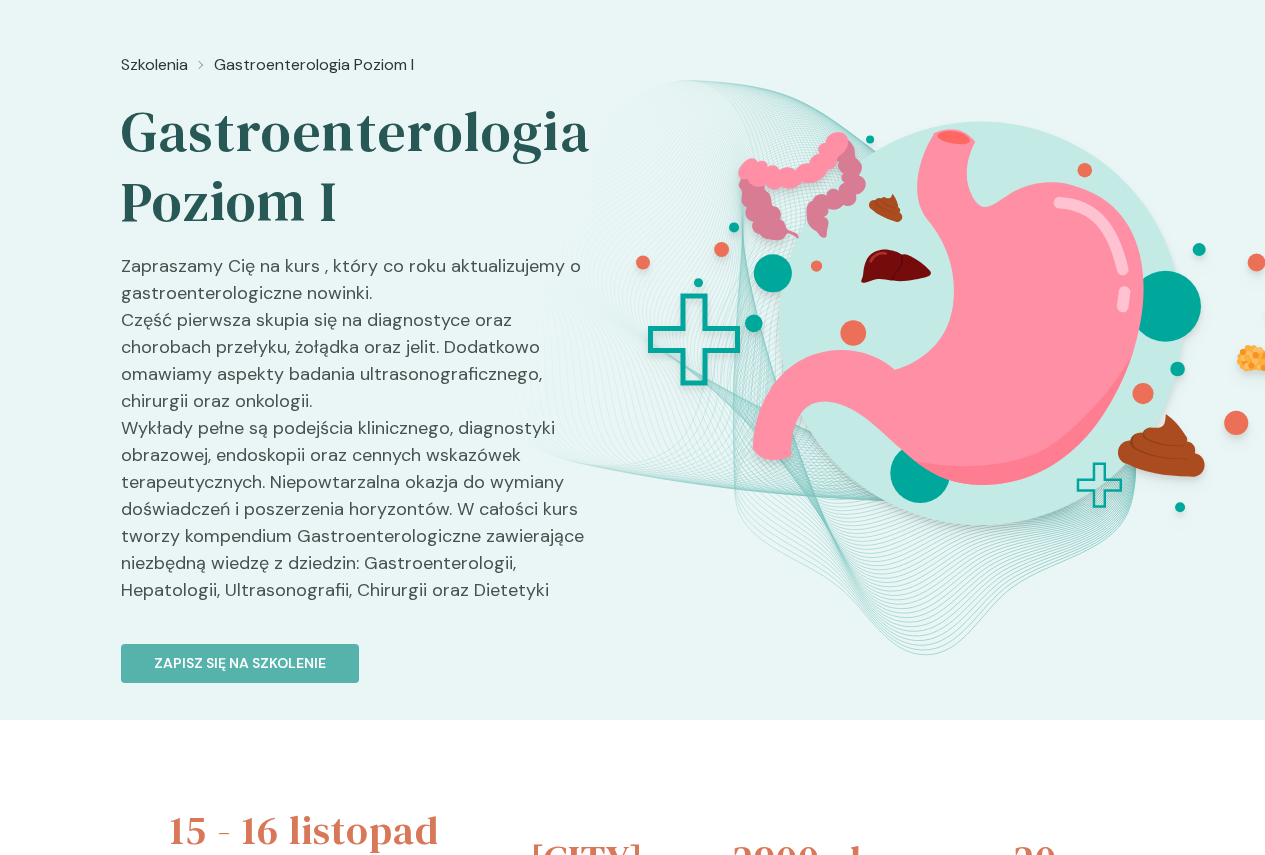 scroll, scrollTop: 100, scrollLeft: 0, axis: vertical 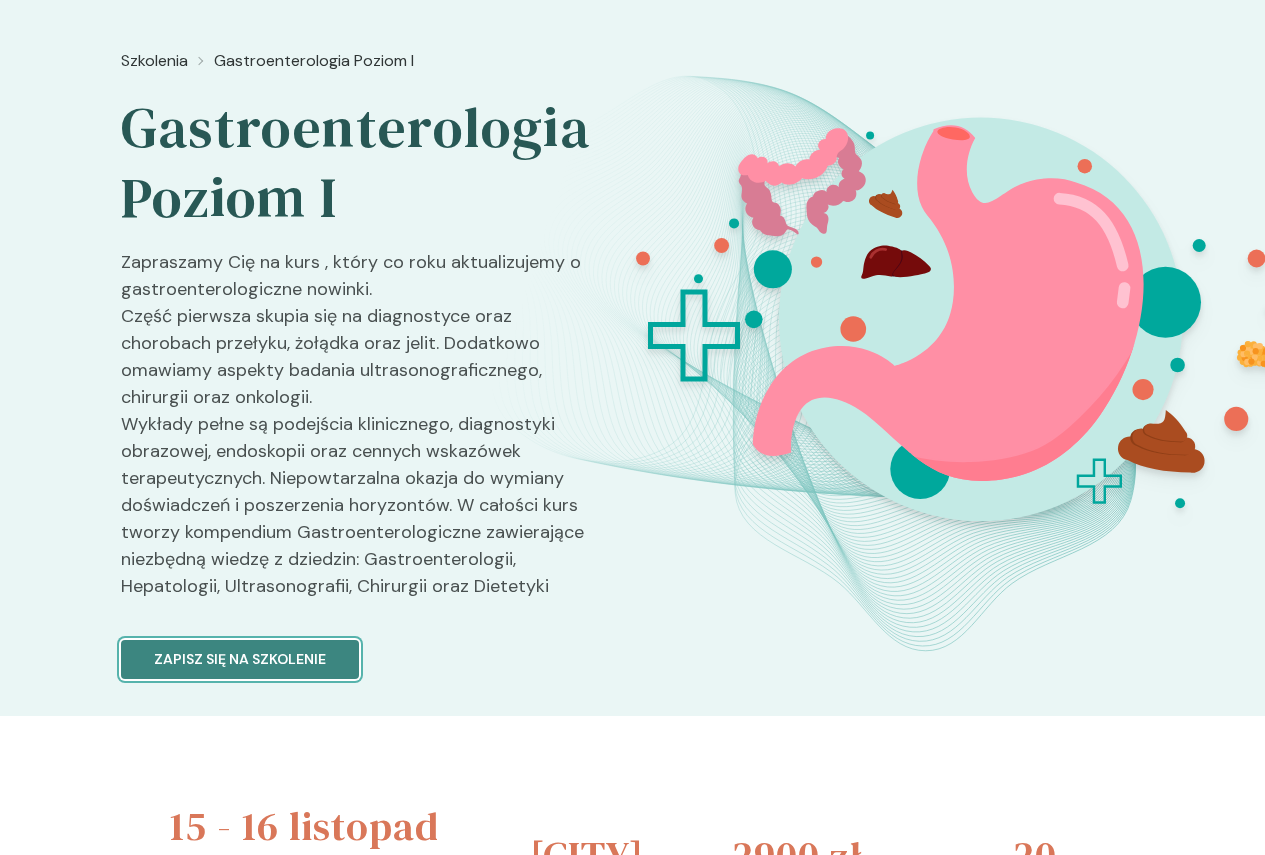 drag, startPoint x: 109, startPoint y: 602, endPoint x: 122, endPoint y: 599, distance: 13.341664 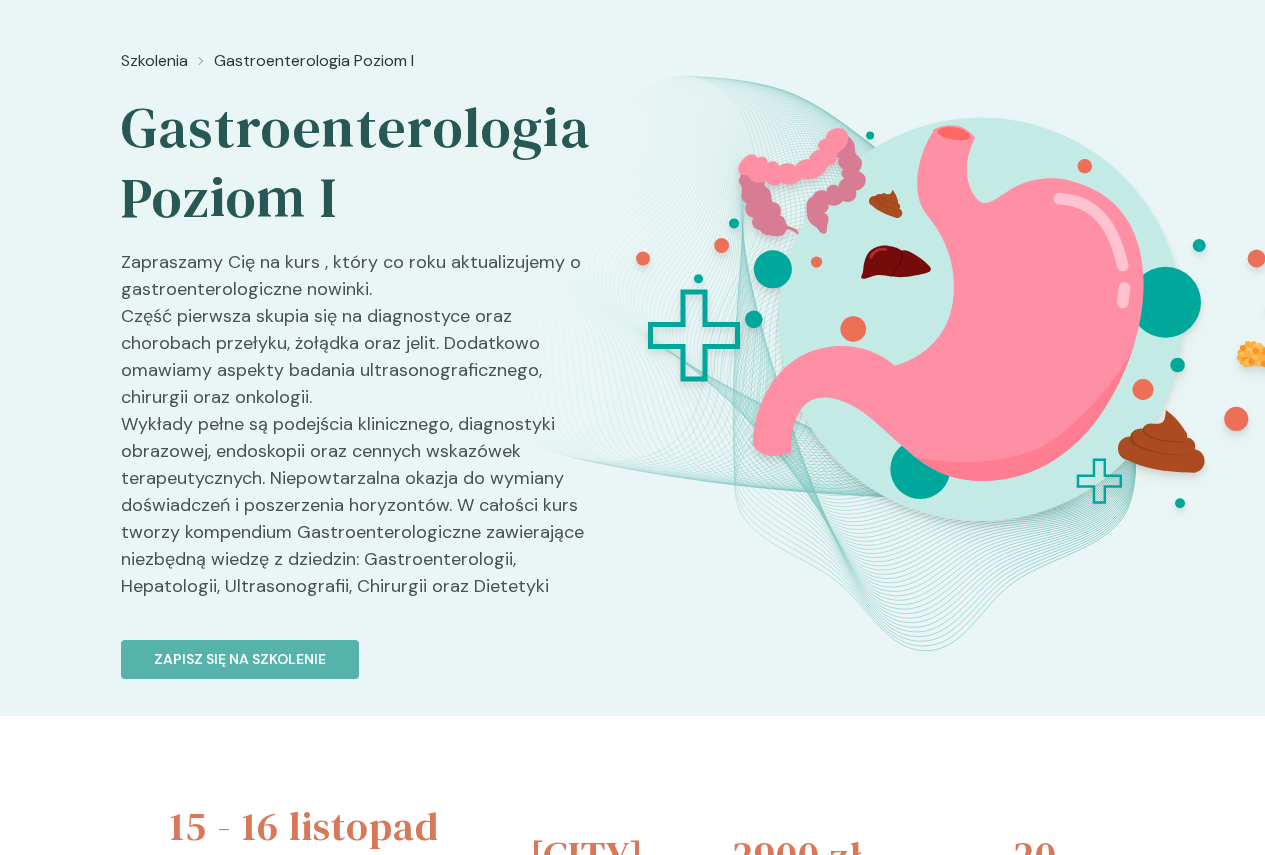 scroll, scrollTop: 0, scrollLeft: 0, axis: both 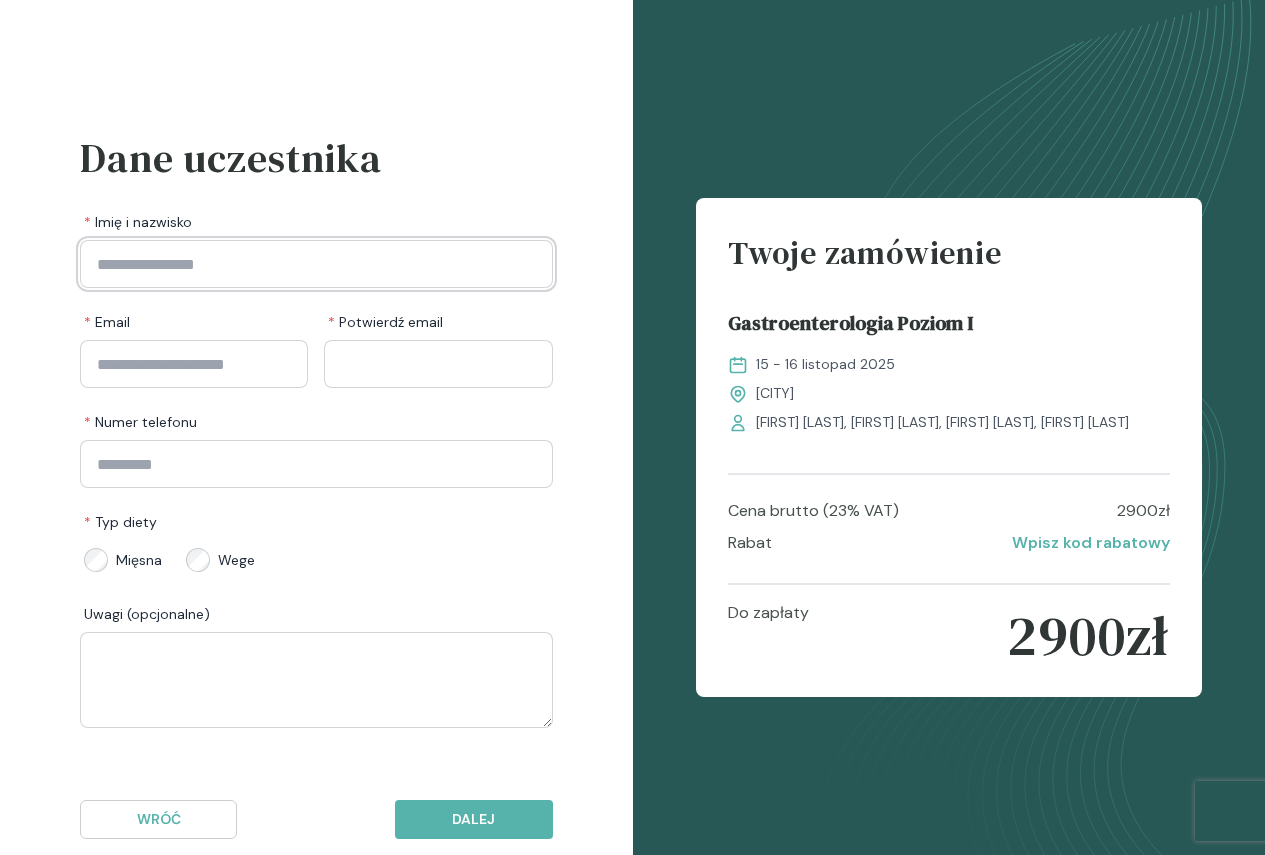 click at bounding box center (316, 264) 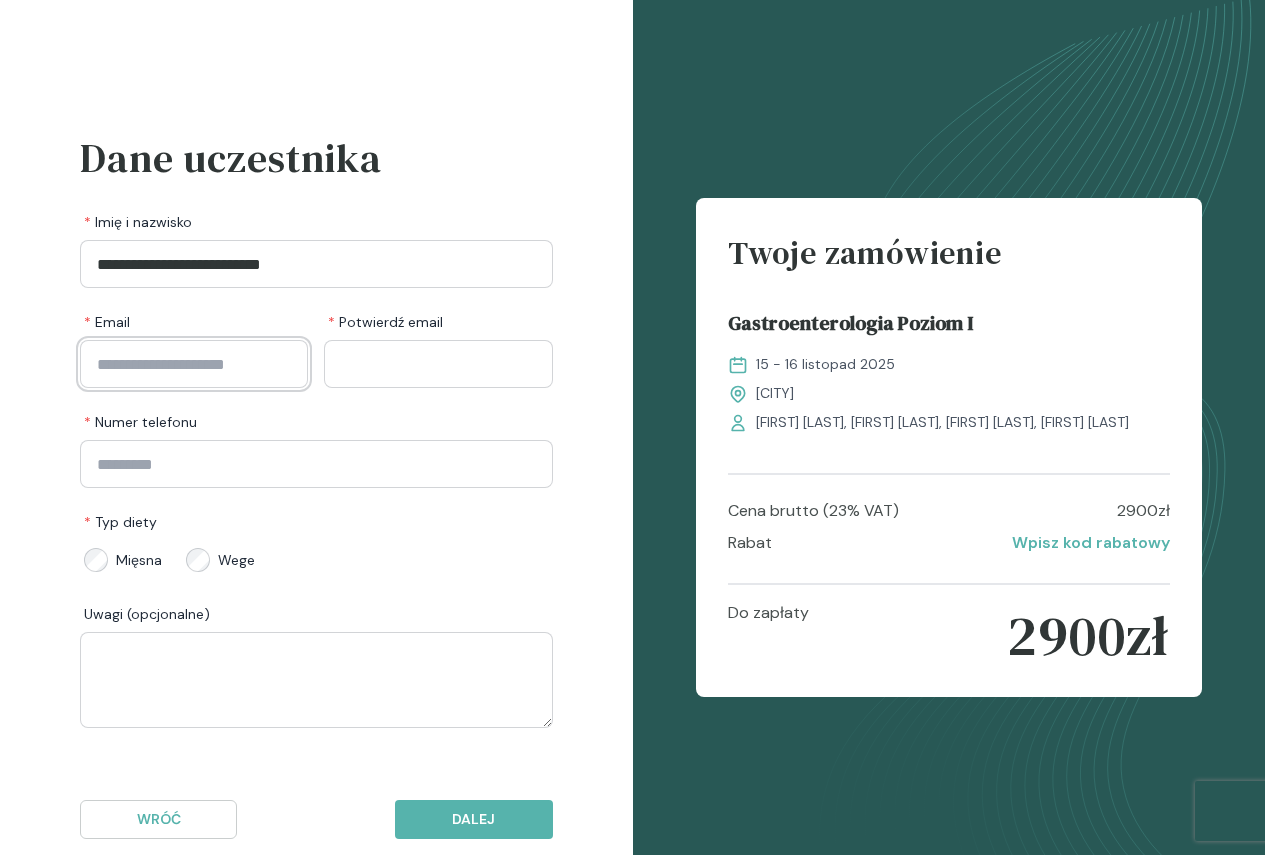type on "**********" 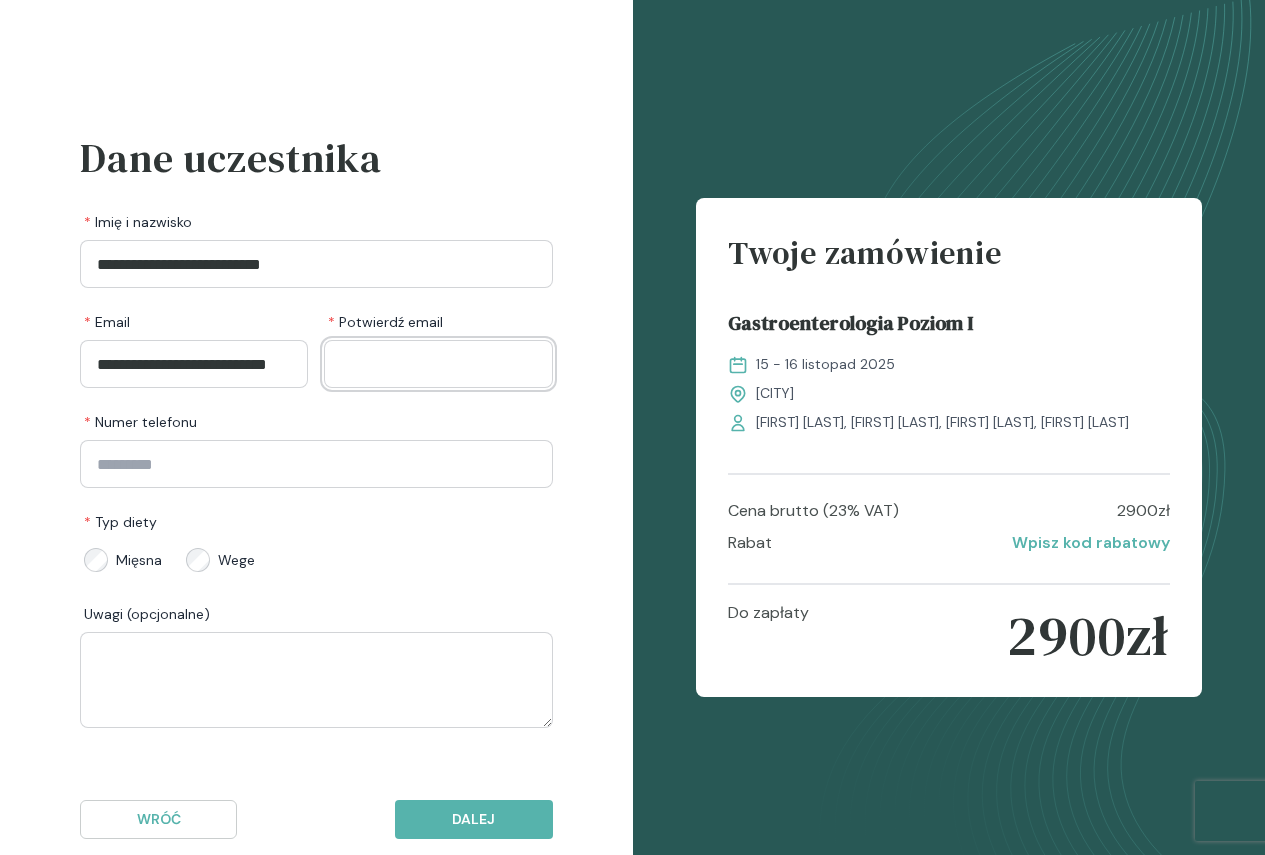 type on "**********" 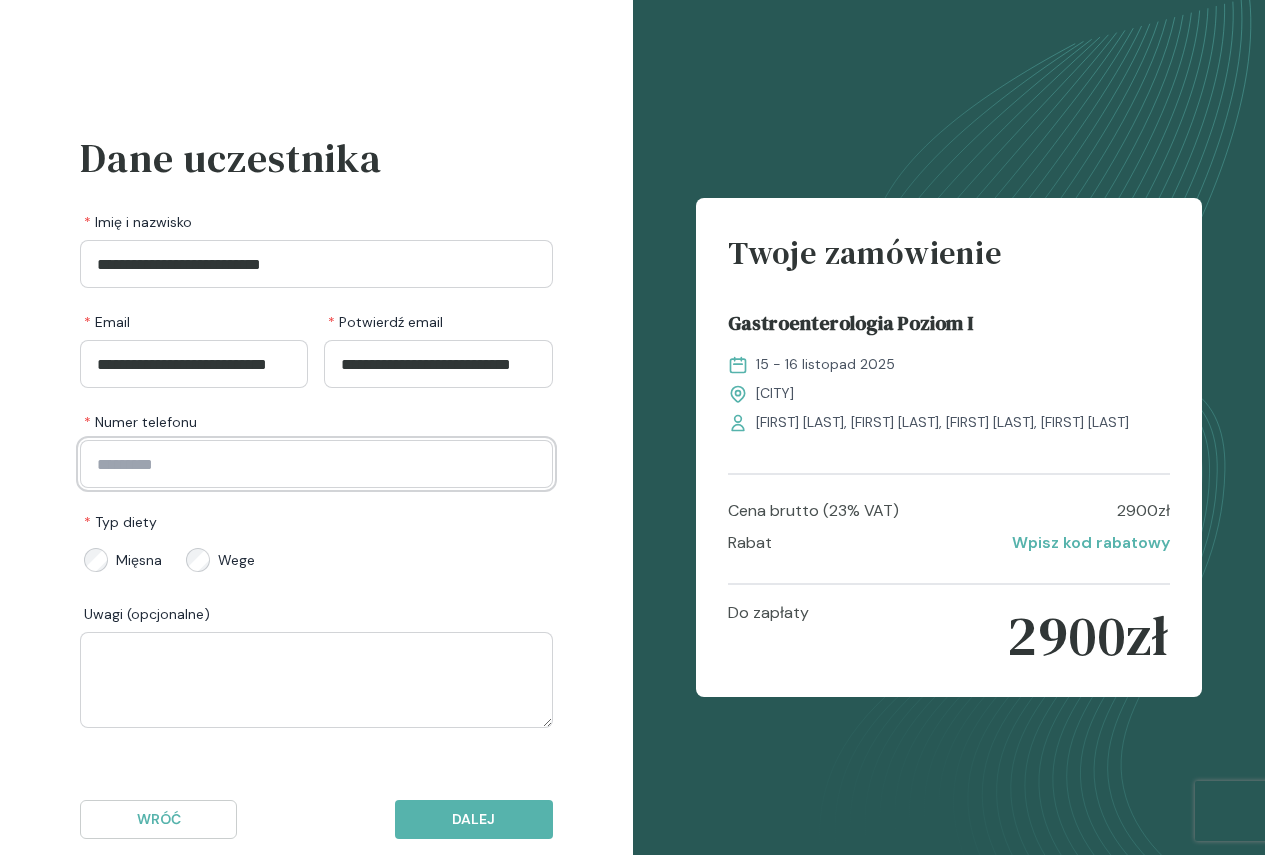 type on "*********" 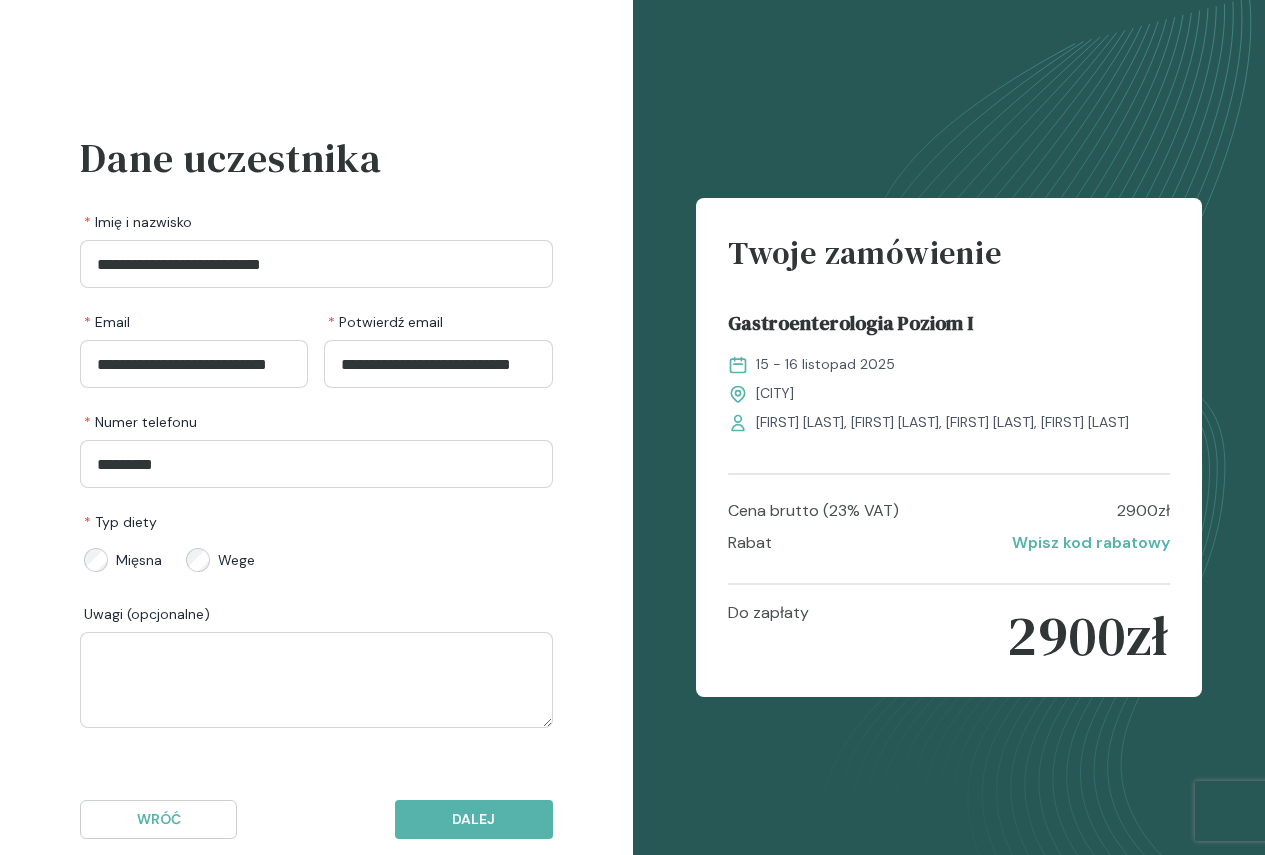 scroll, scrollTop: 40, scrollLeft: 0, axis: vertical 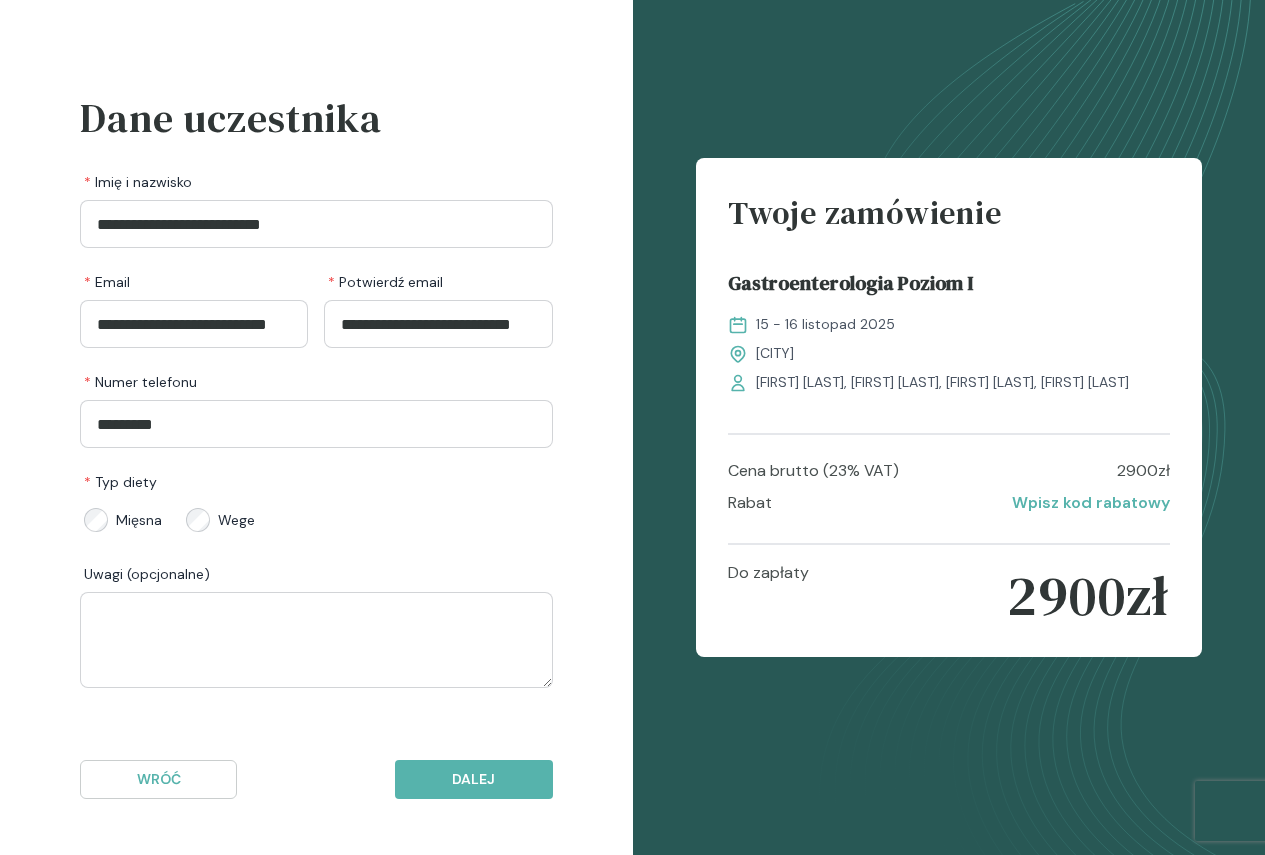click on "Wróć Dalej" at bounding box center (316, 779) 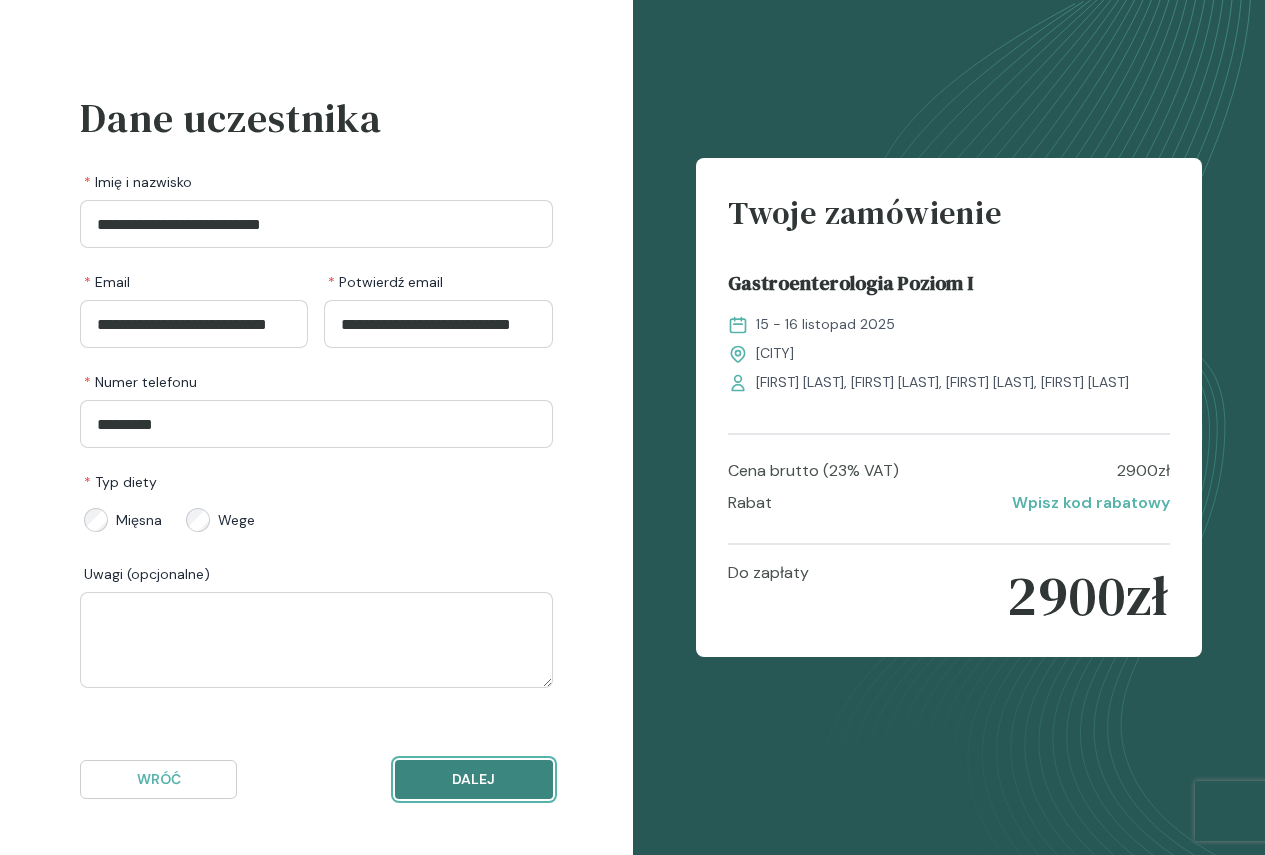 click on "Dalej" at bounding box center (473, 779) 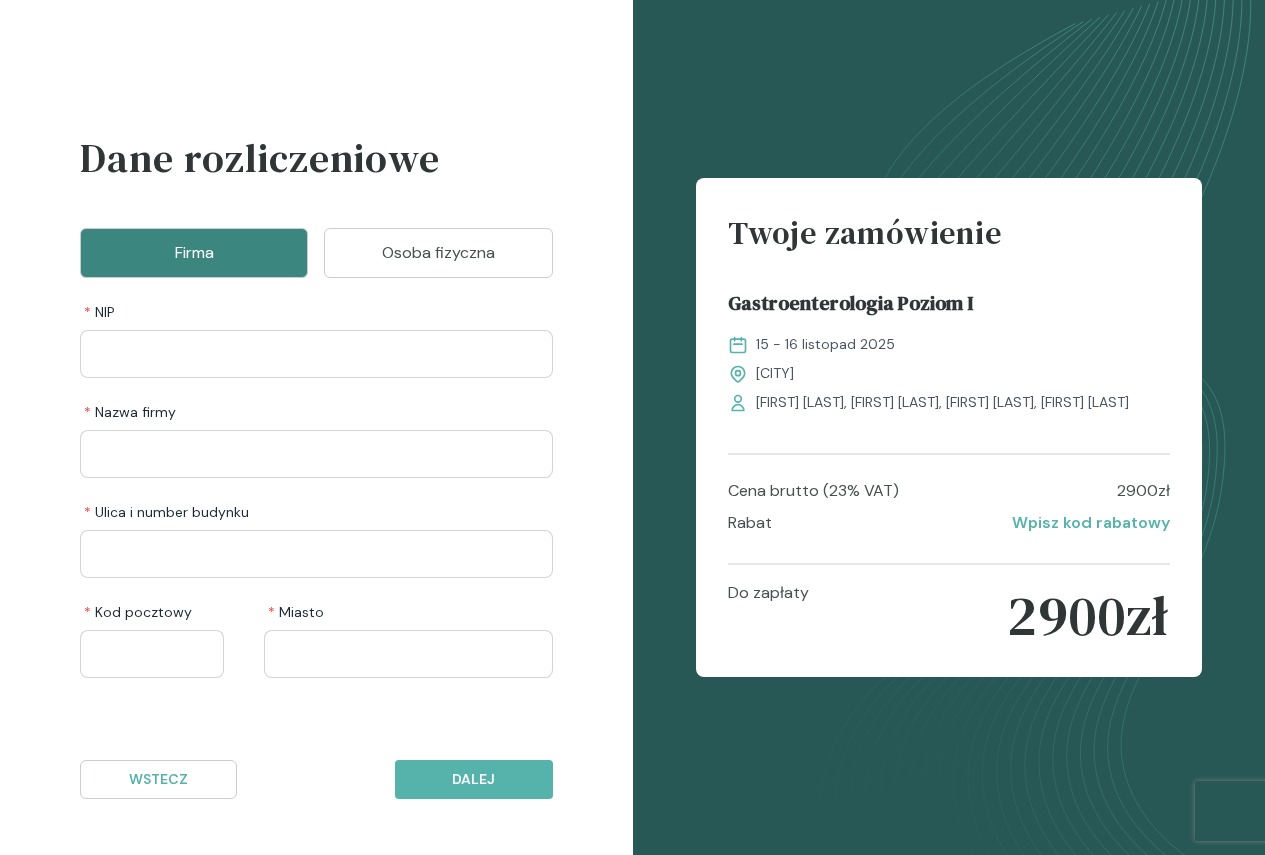 scroll, scrollTop: 0, scrollLeft: 0, axis: both 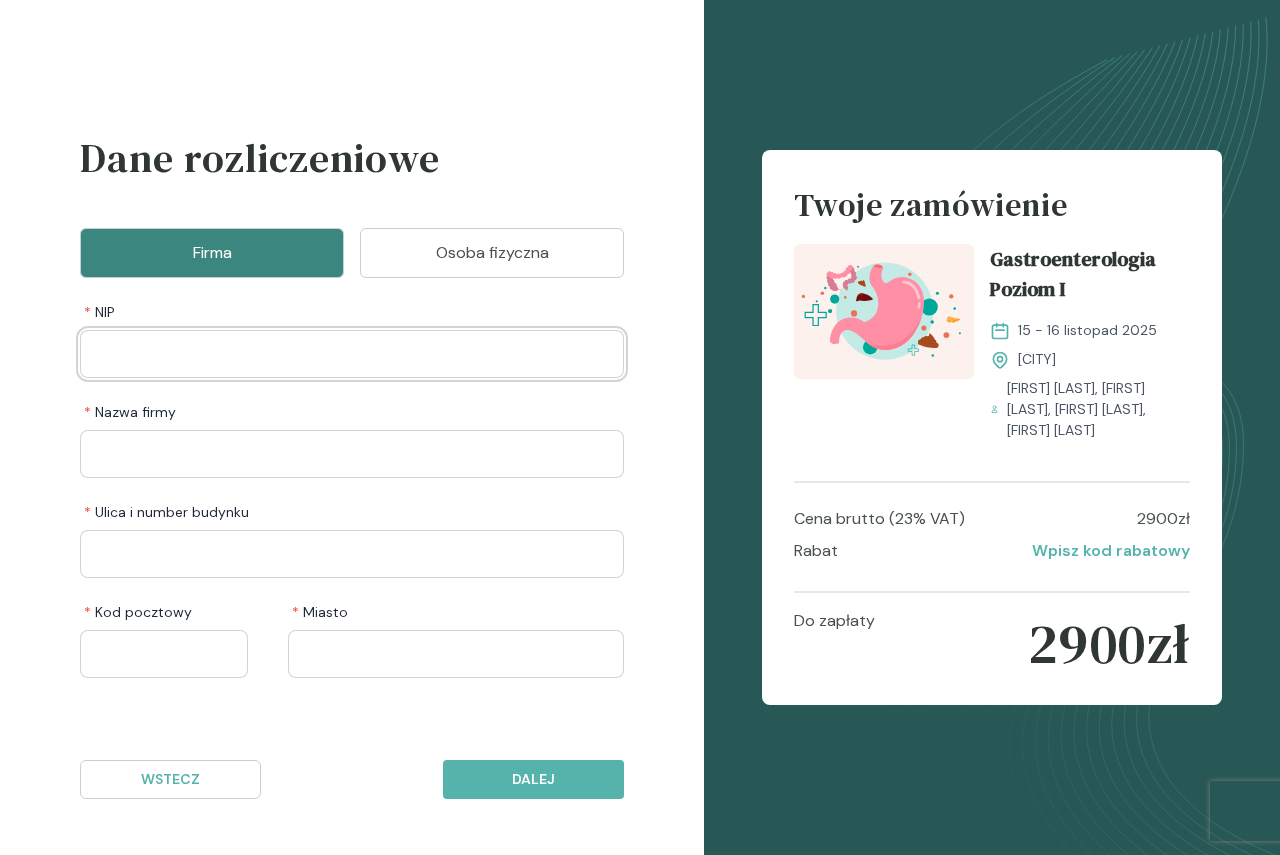 click at bounding box center (352, 354) 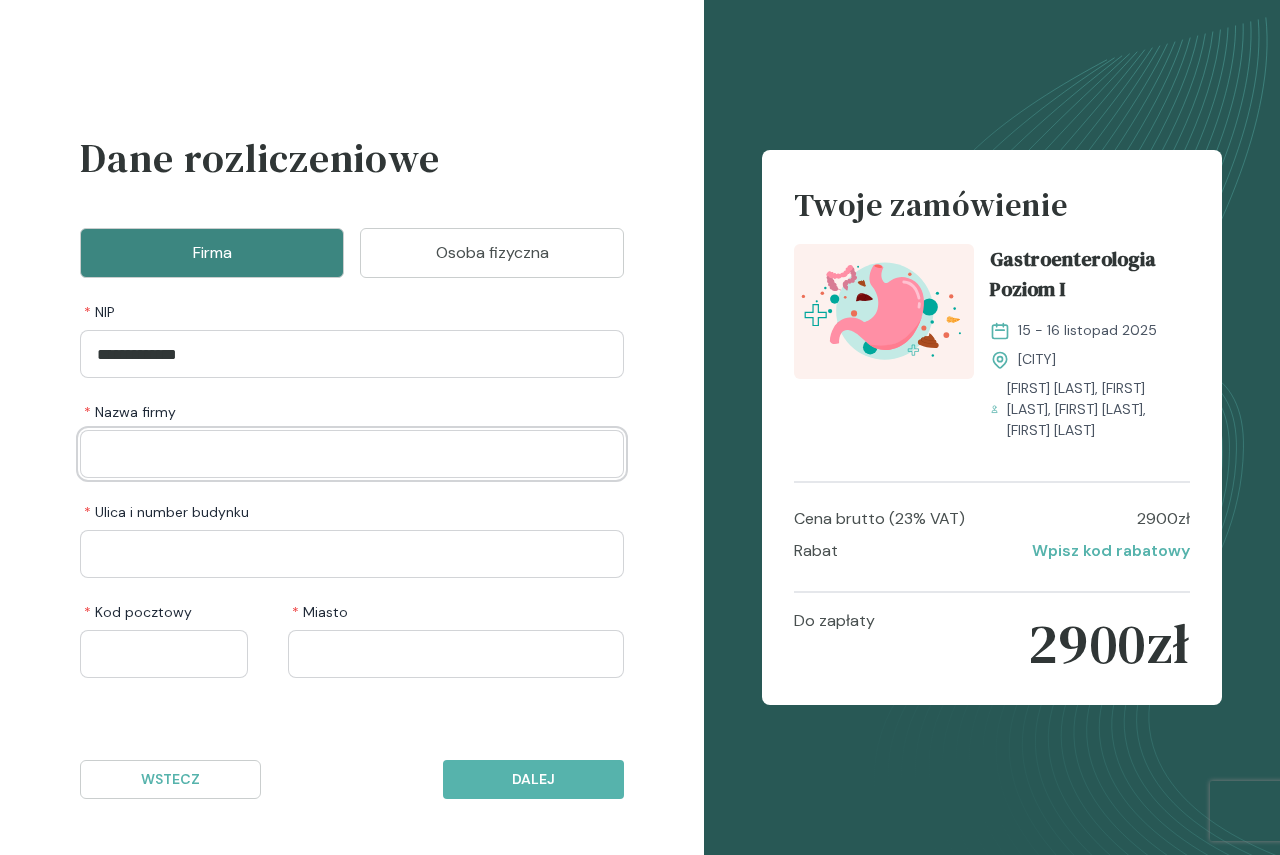 click at bounding box center (352, 454) 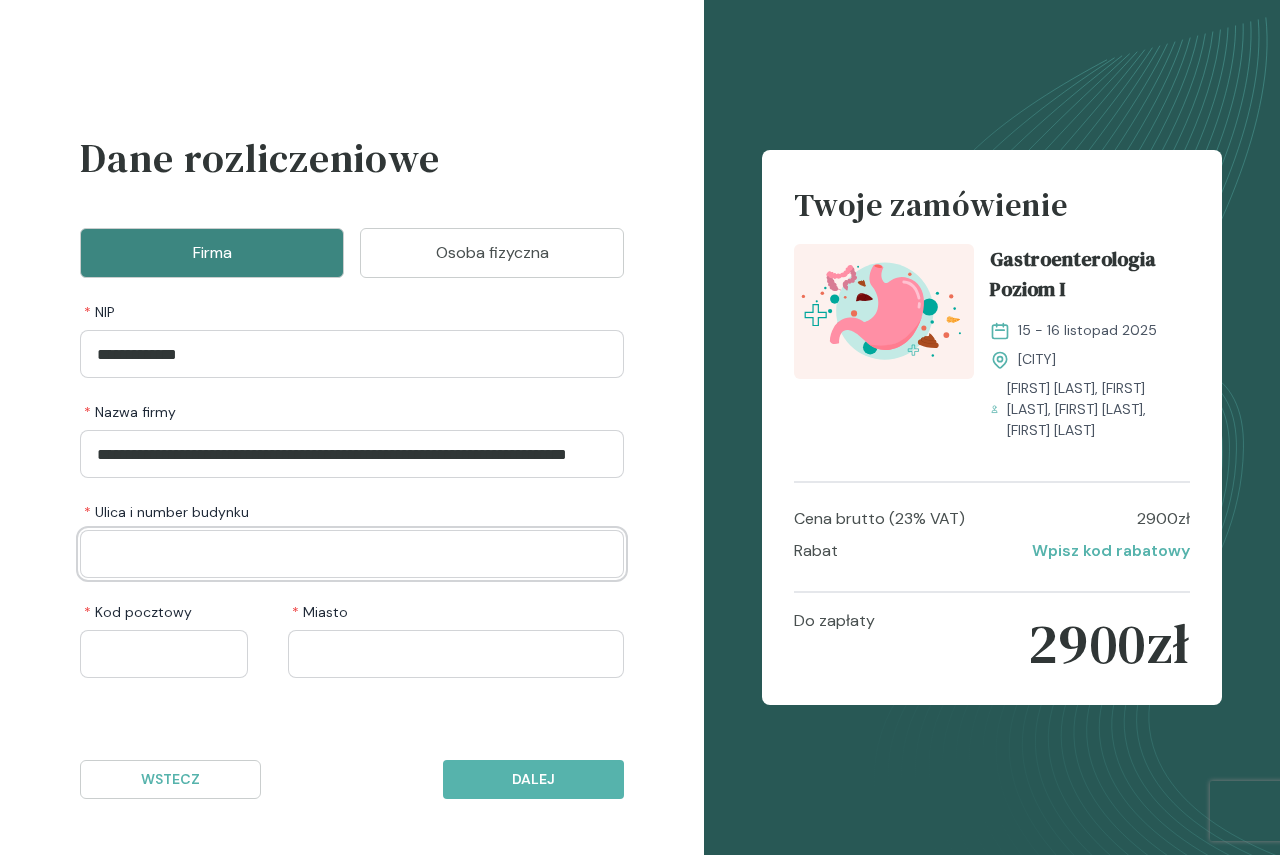 type on "**********" 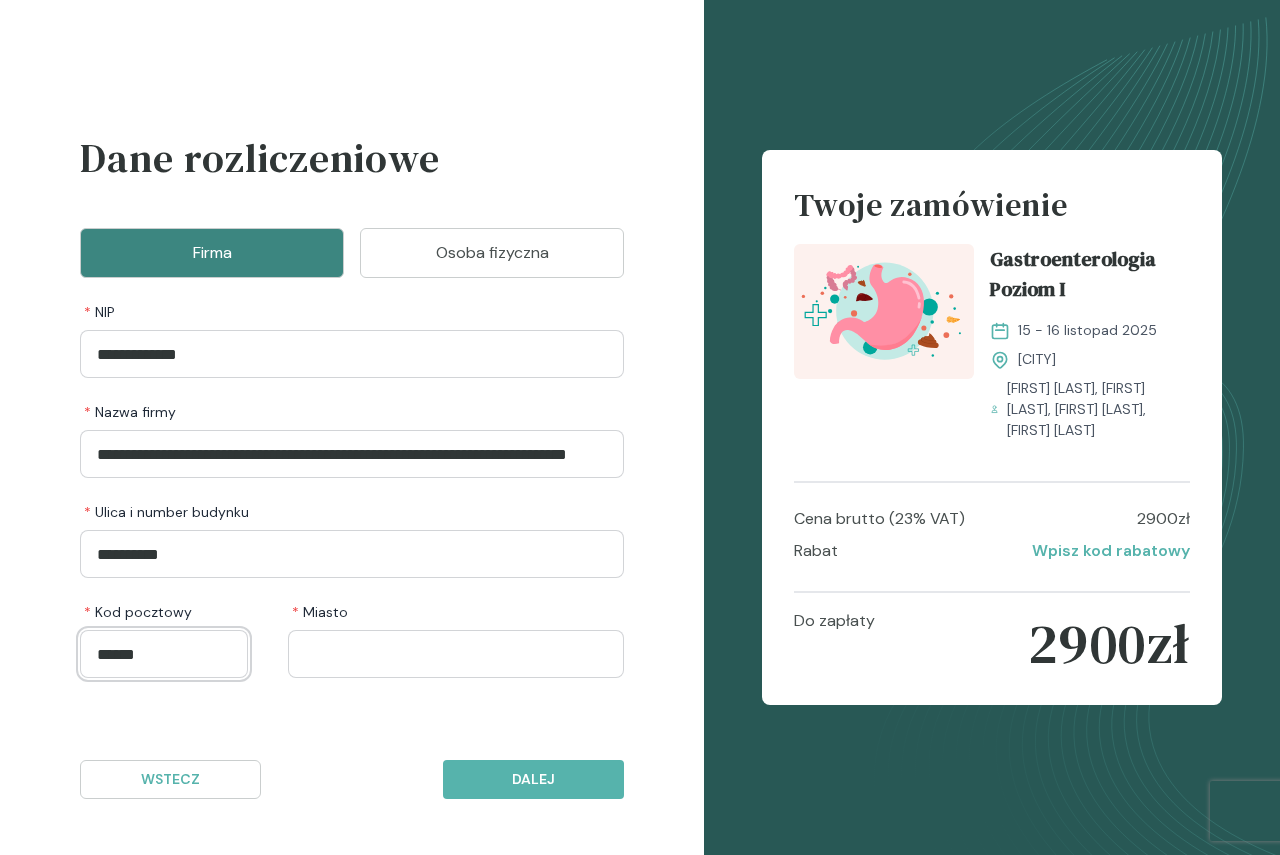 type on "**********" 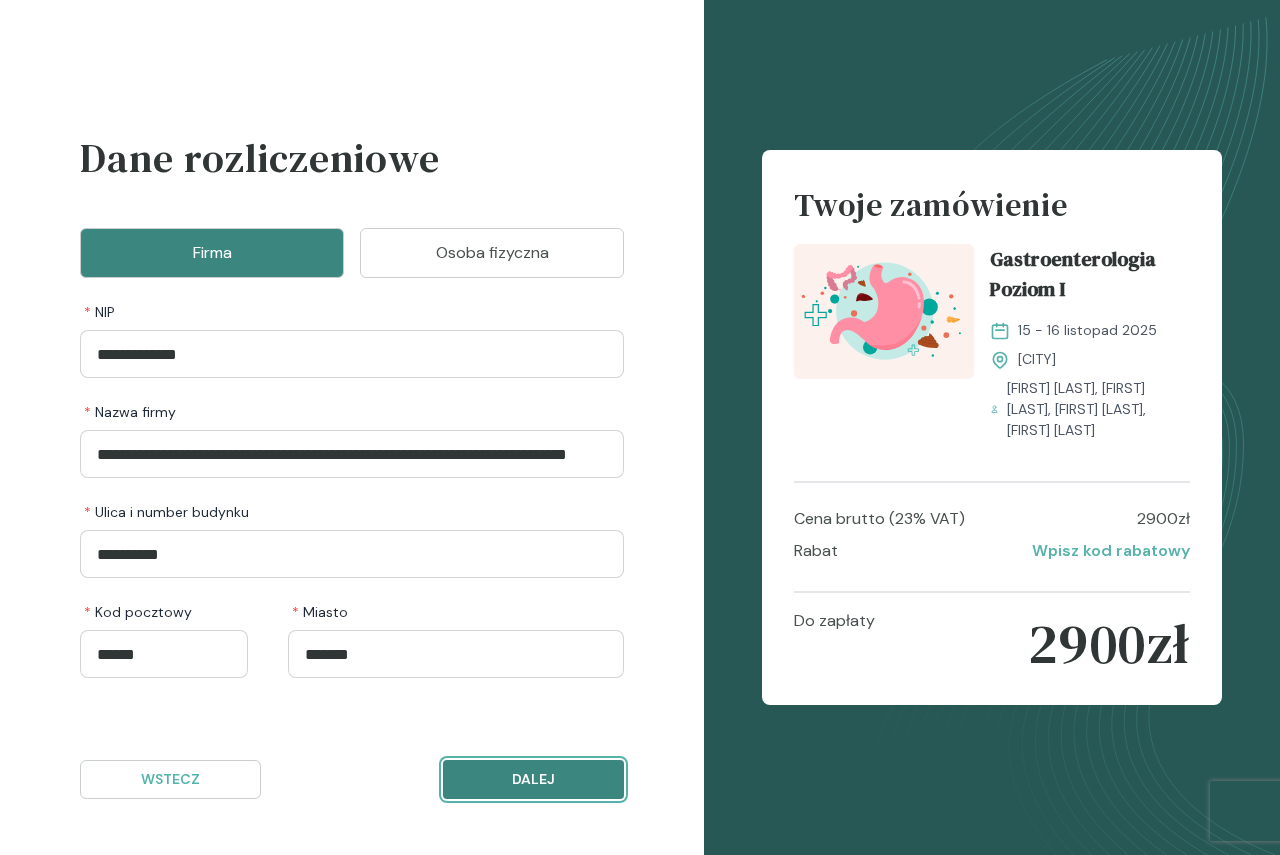 click on "Dalej" at bounding box center (533, 779) 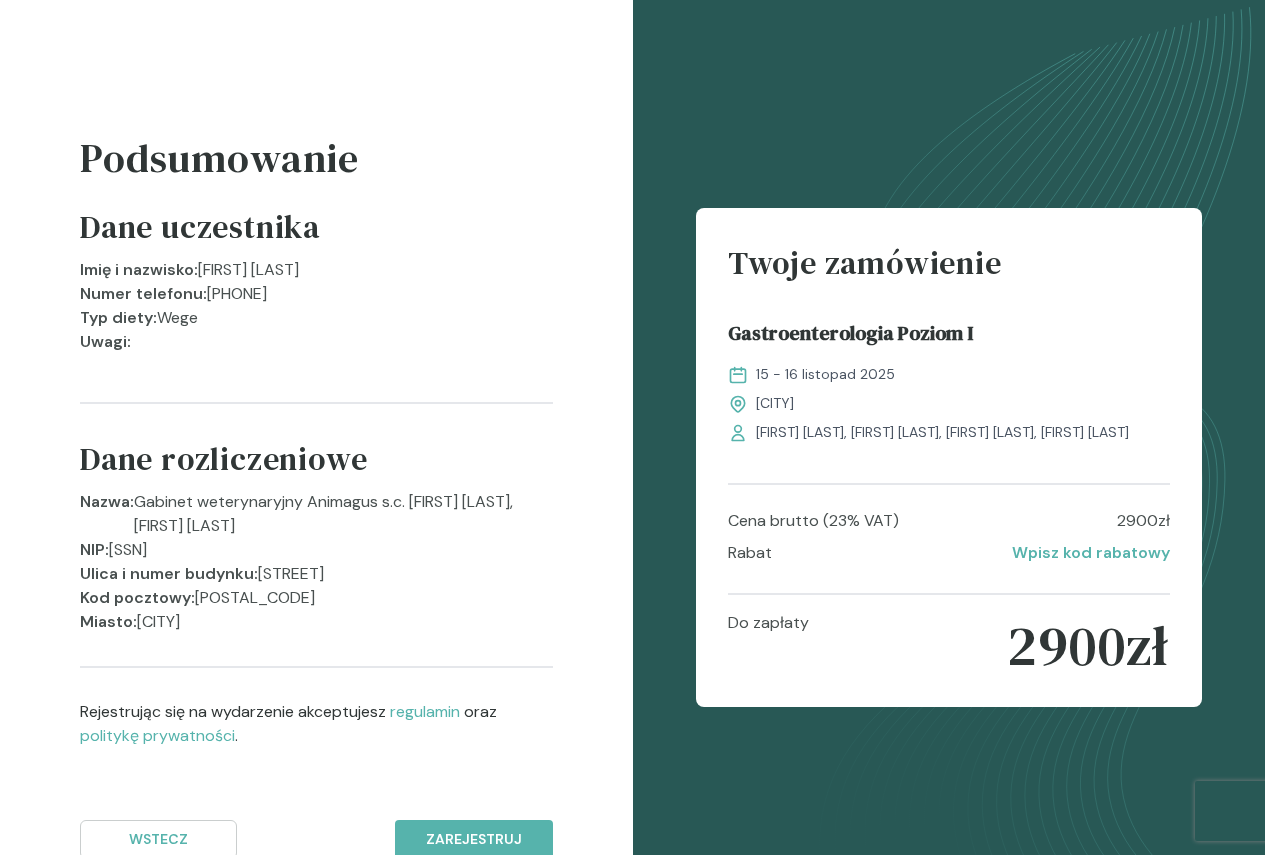 scroll, scrollTop: 60, scrollLeft: 0, axis: vertical 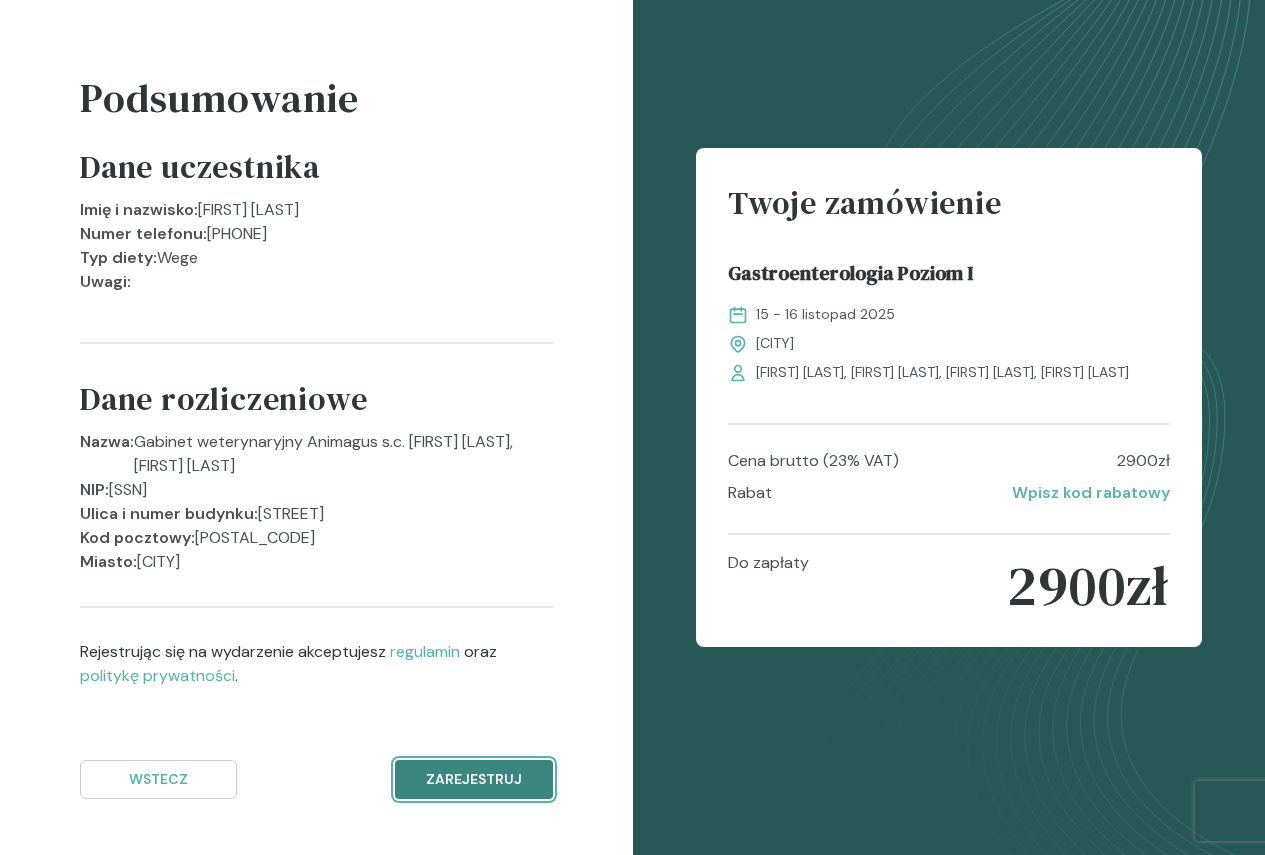 click on "Zarejestruj" at bounding box center [473, 779] 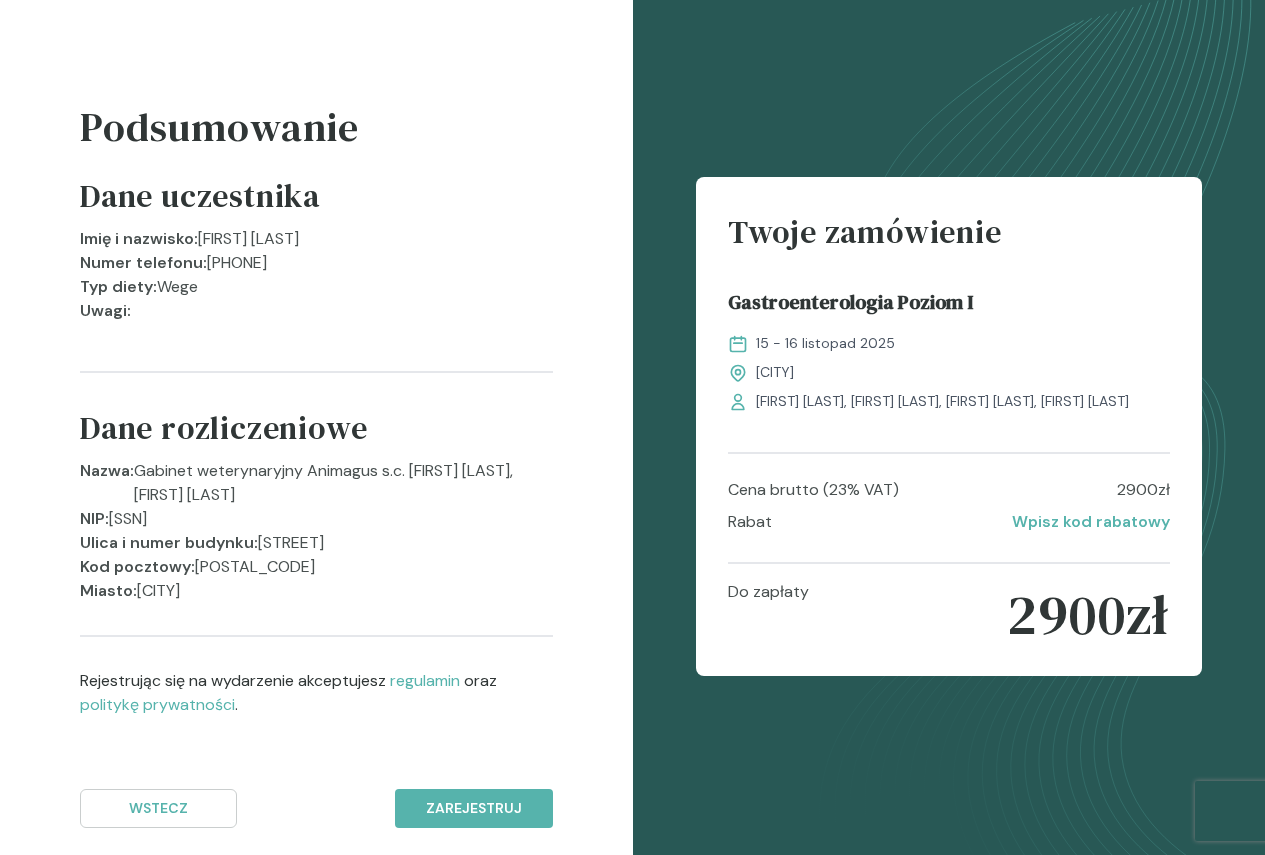 scroll, scrollTop: 60, scrollLeft: 0, axis: vertical 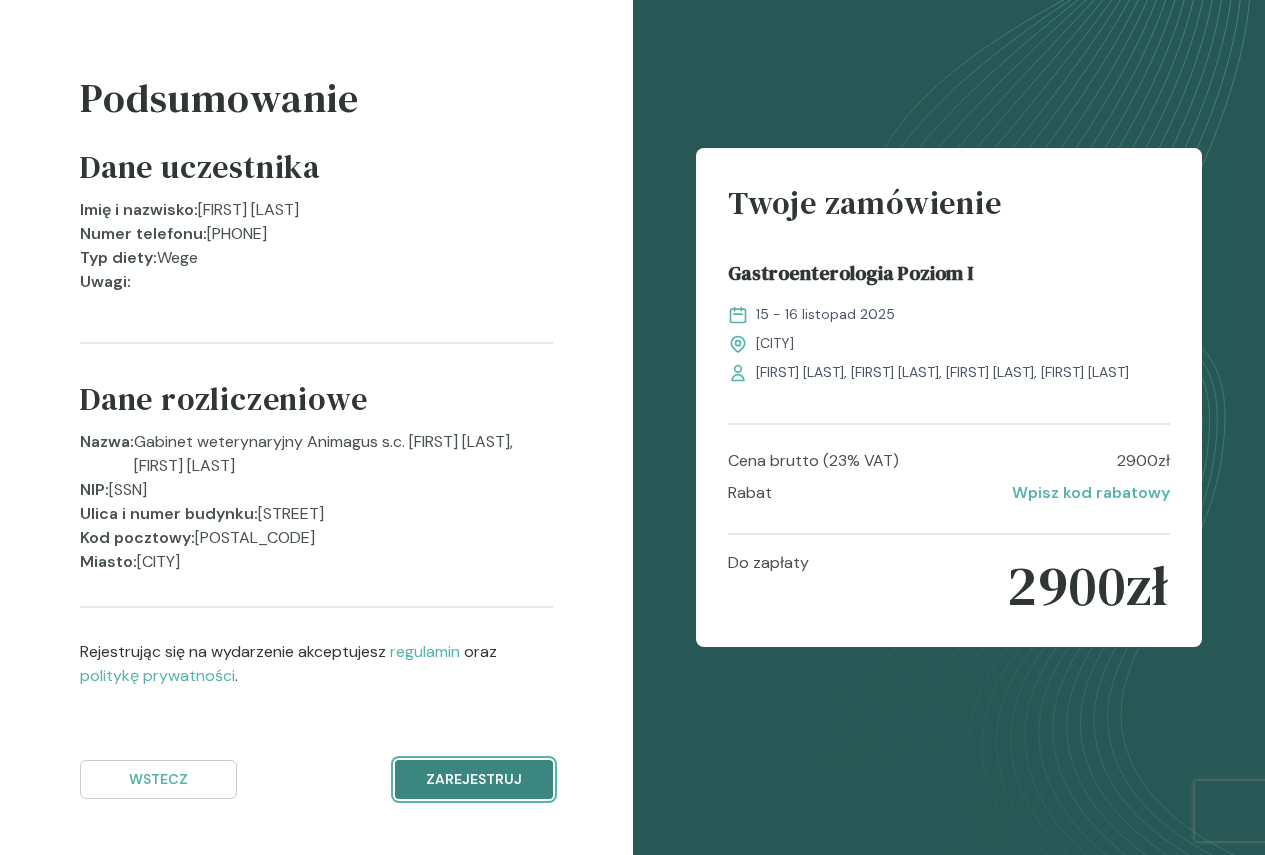 click on "Zarejestruj" at bounding box center (473, 779) 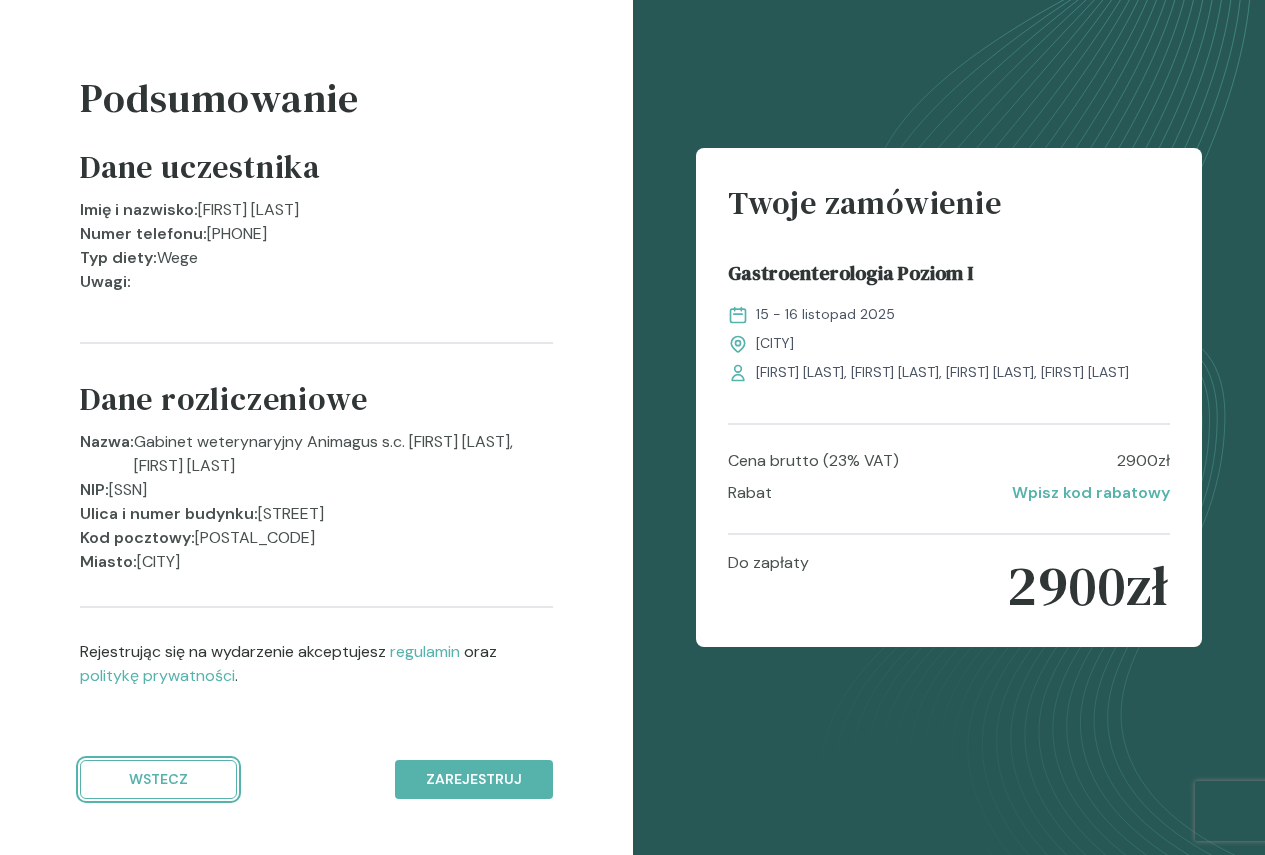 click on "Wstecz" at bounding box center (158, 779) 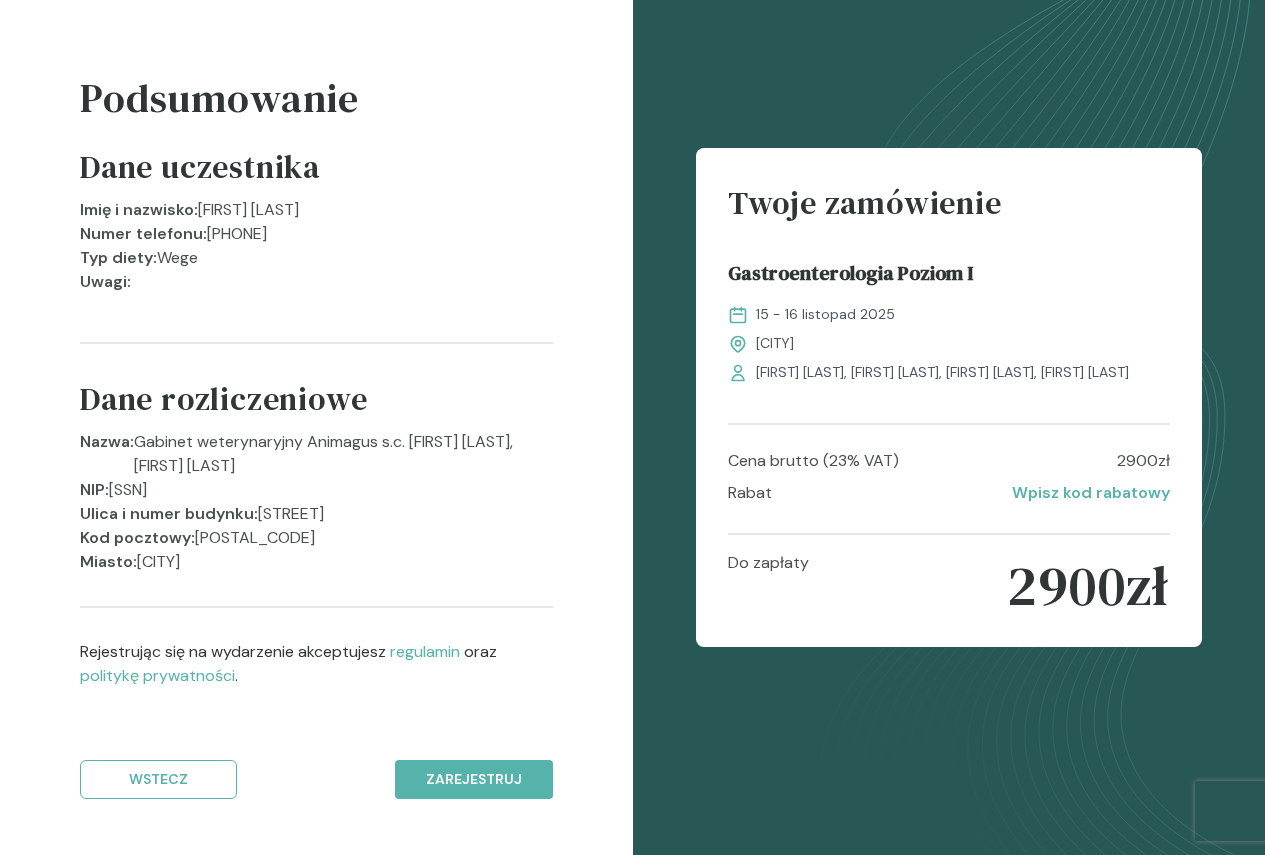 scroll, scrollTop: 0, scrollLeft: 0, axis: both 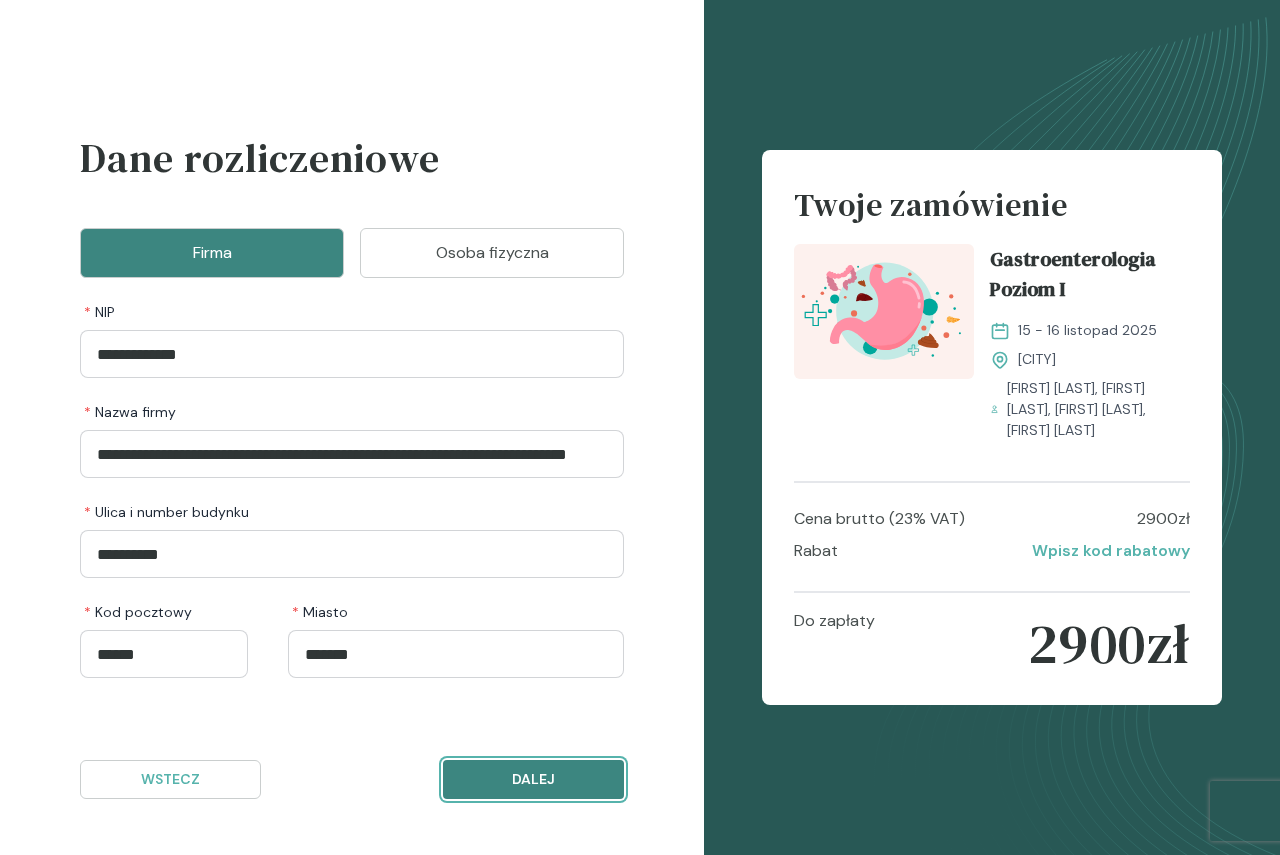 click on "Dalej" at bounding box center (533, 779) 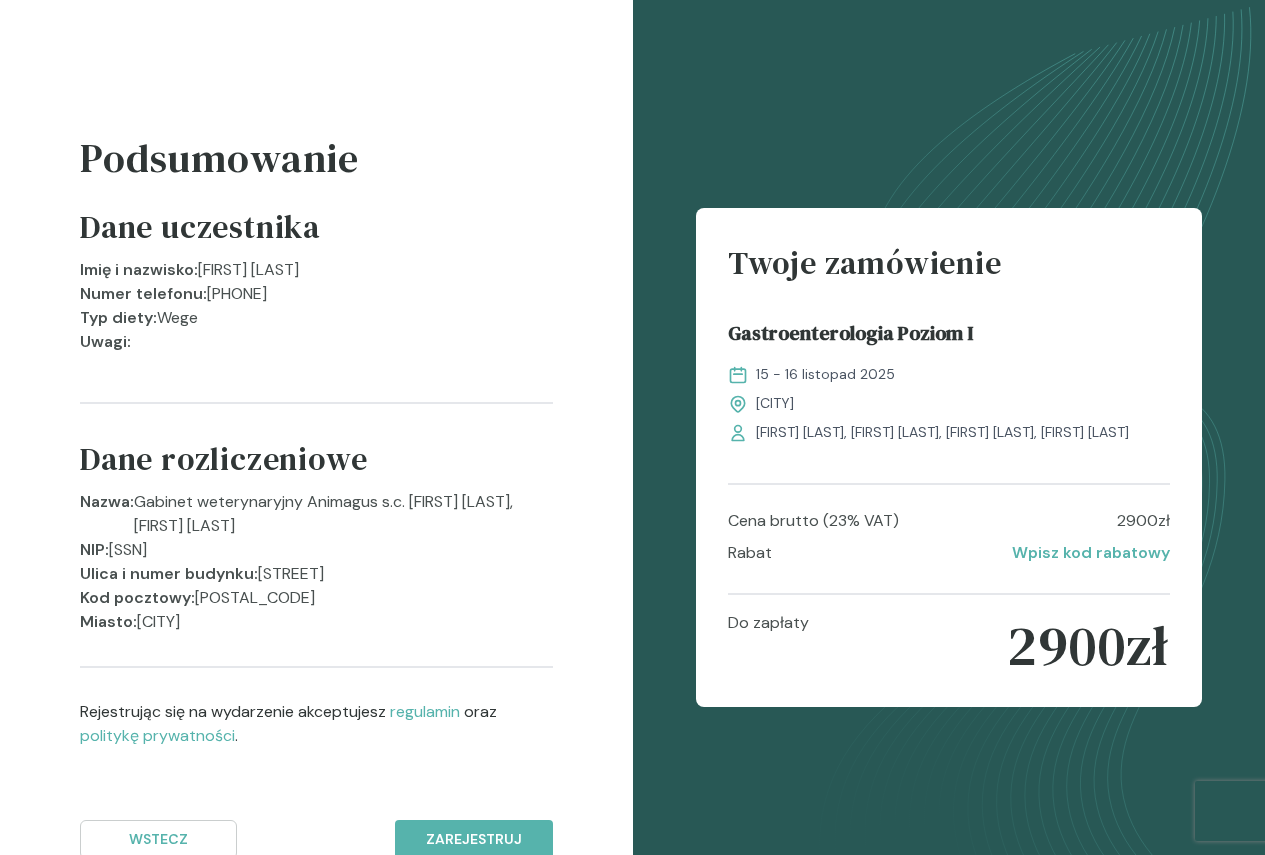 scroll, scrollTop: 60, scrollLeft: 0, axis: vertical 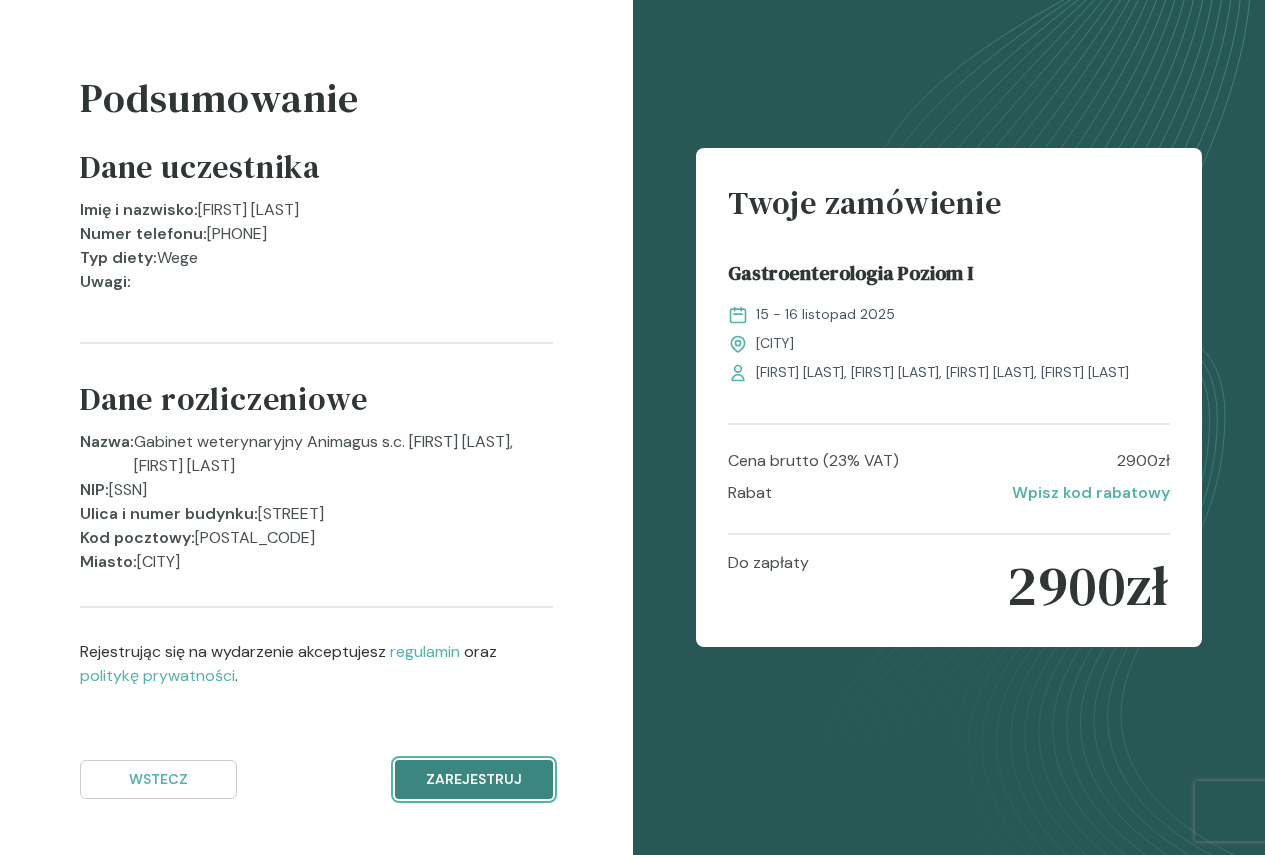 click on "Zarejestruj" at bounding box center [473, 779] 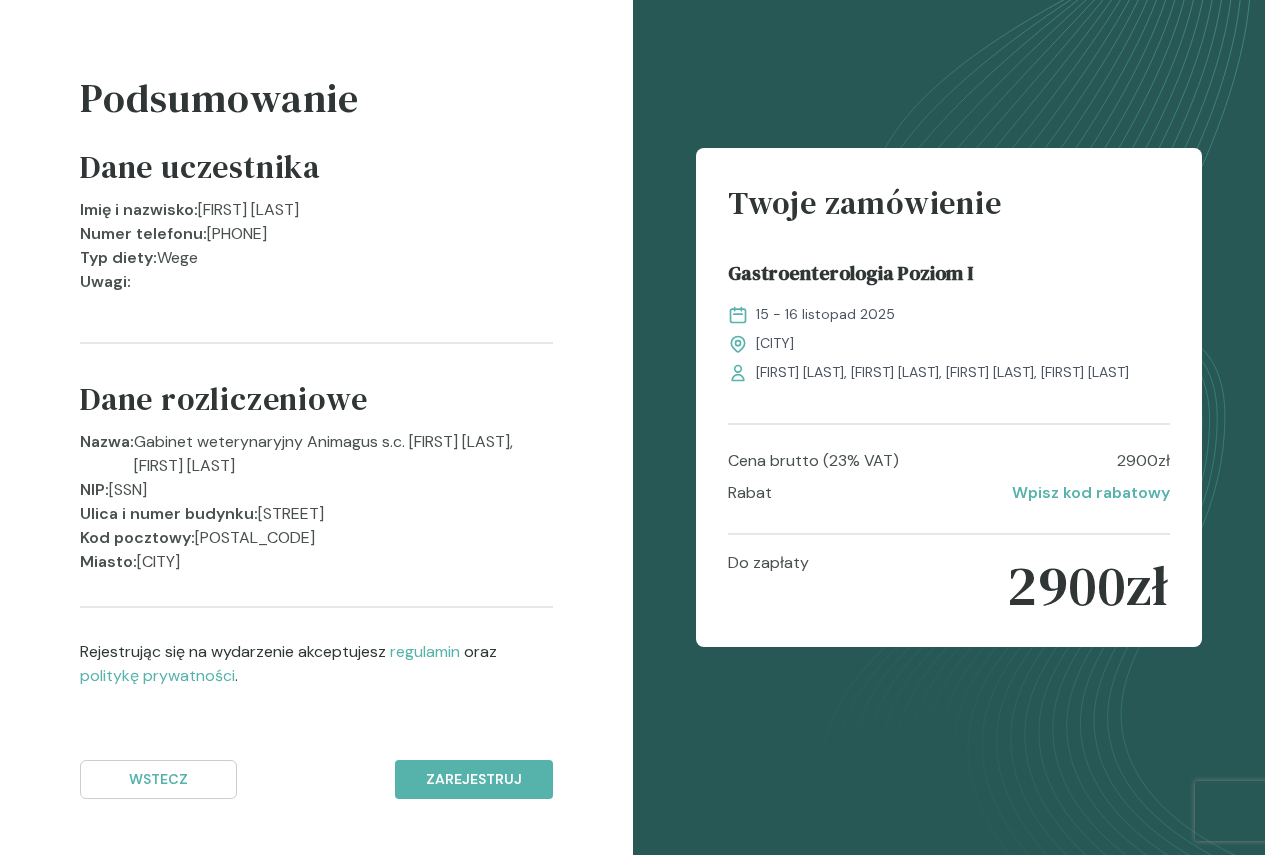 click on "[PRICE]  zł" at bounding box center (1088, 586) 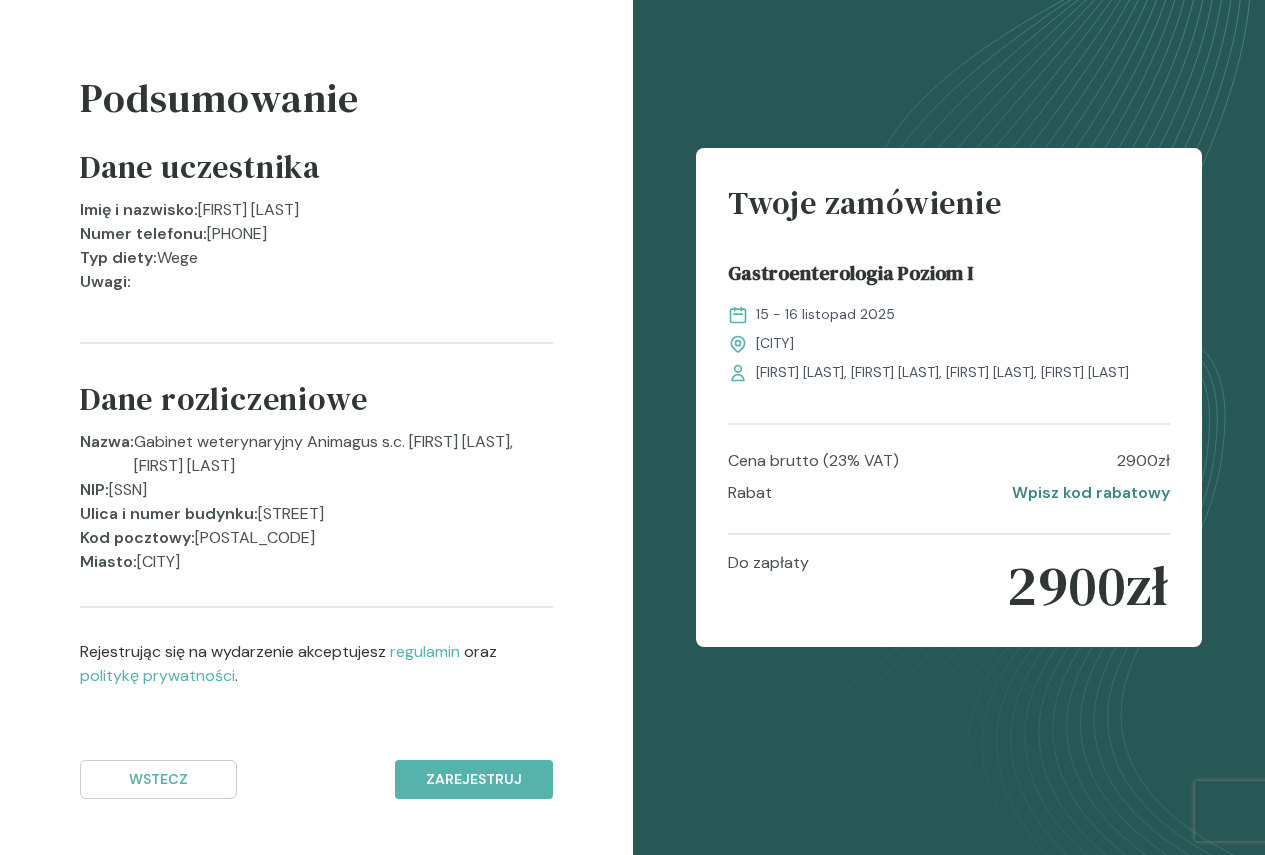 click on "Wpisz kod rabatowy" at bounding box center (1091, 493) 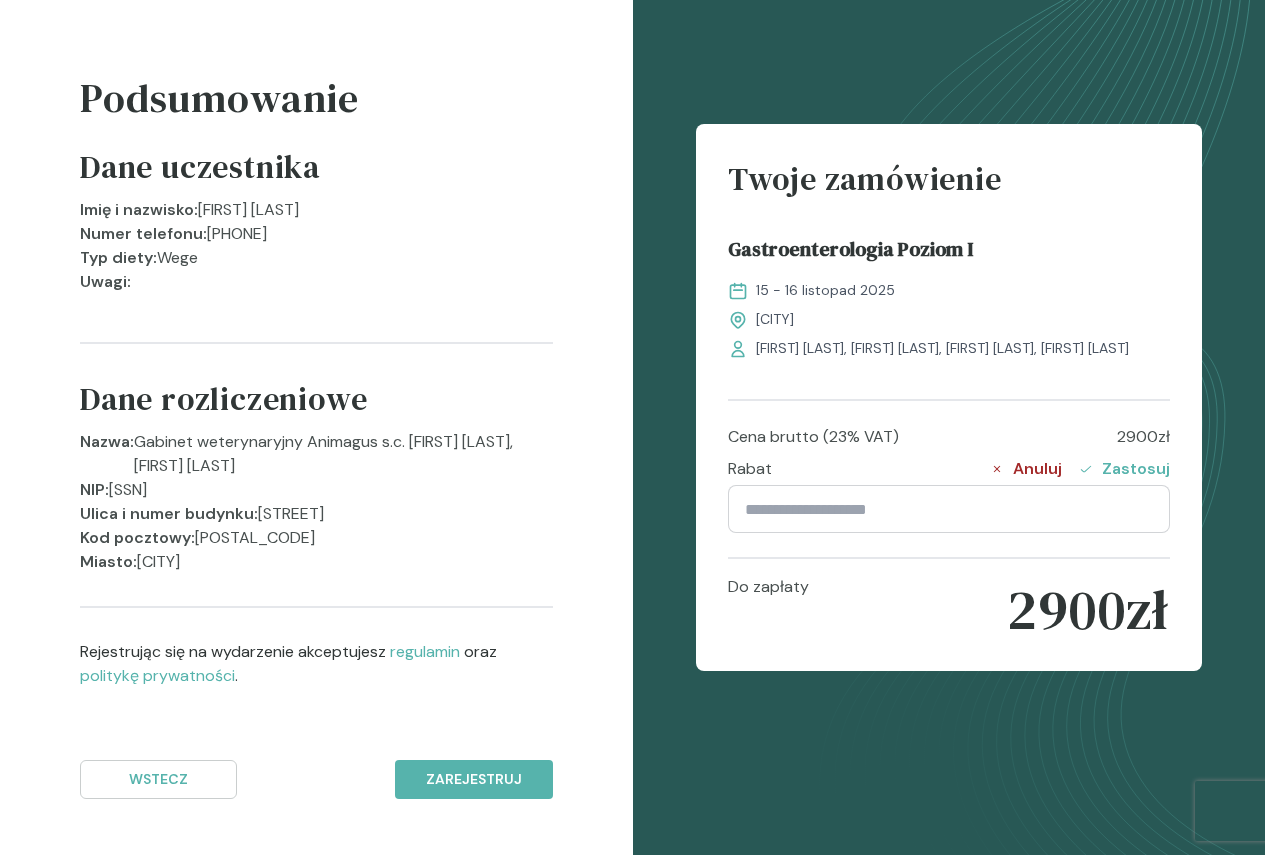 click on "Anuluj" at bounding box center [1025, 469] 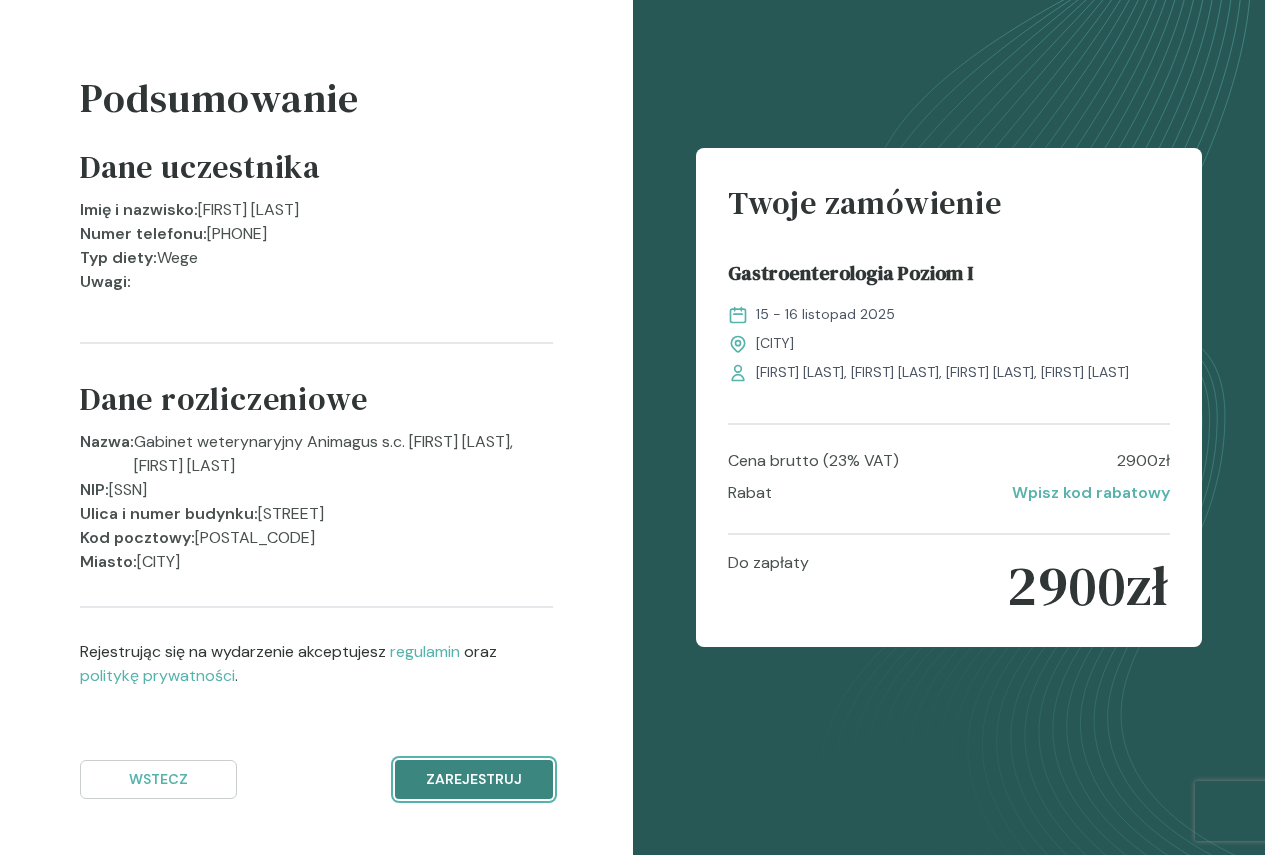 click on "Zarejestruj" at bounding box center [473, 779] 